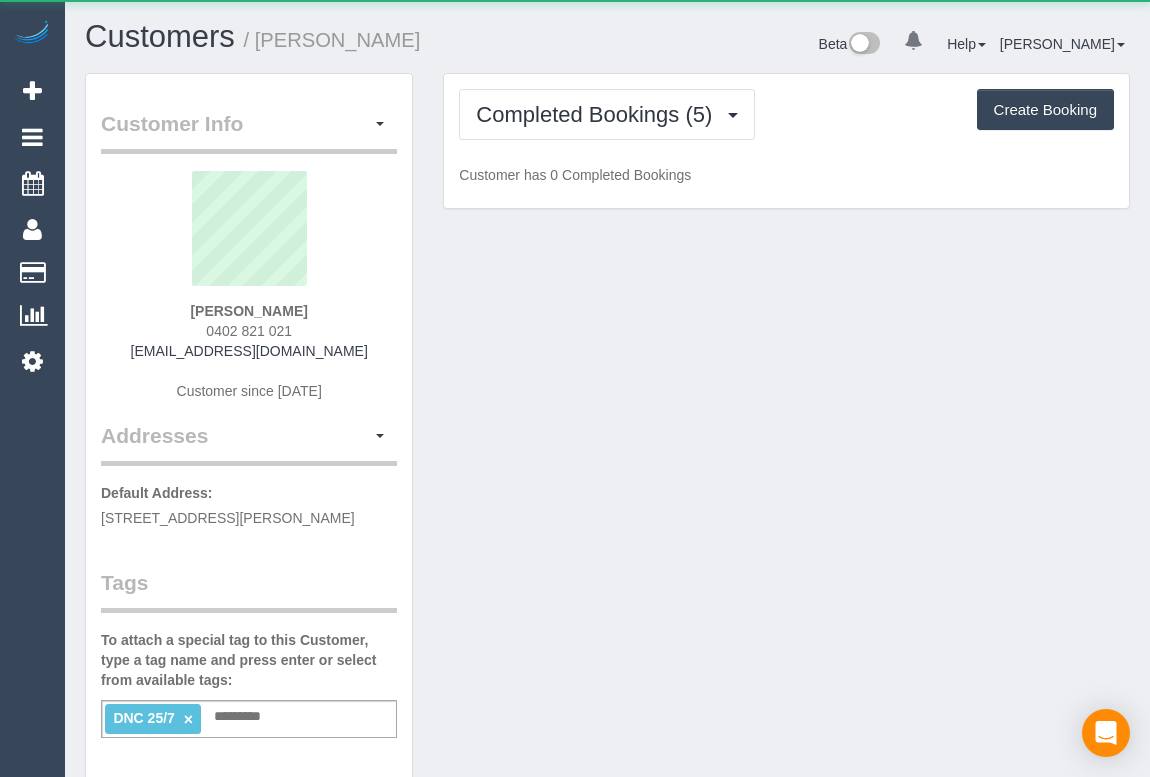 scroll, scrollTop: 0, scrollLeft: 0, axis: both 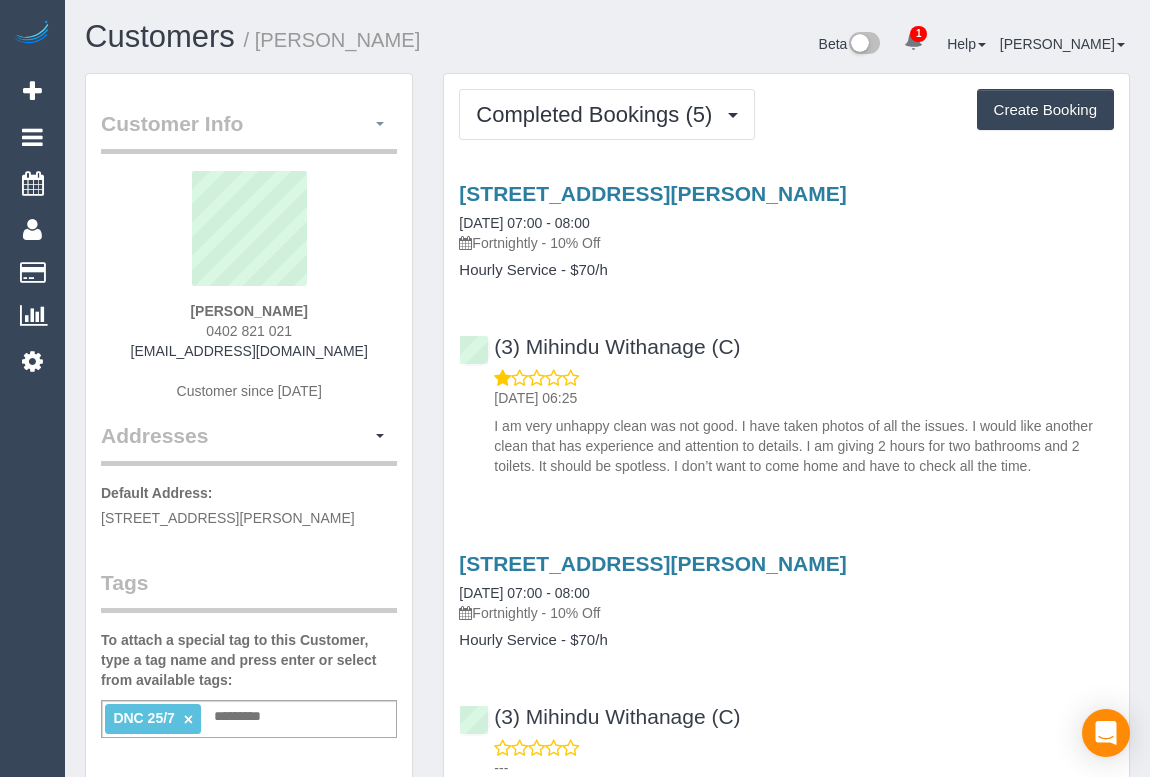 click at bounding box center (380, 124) 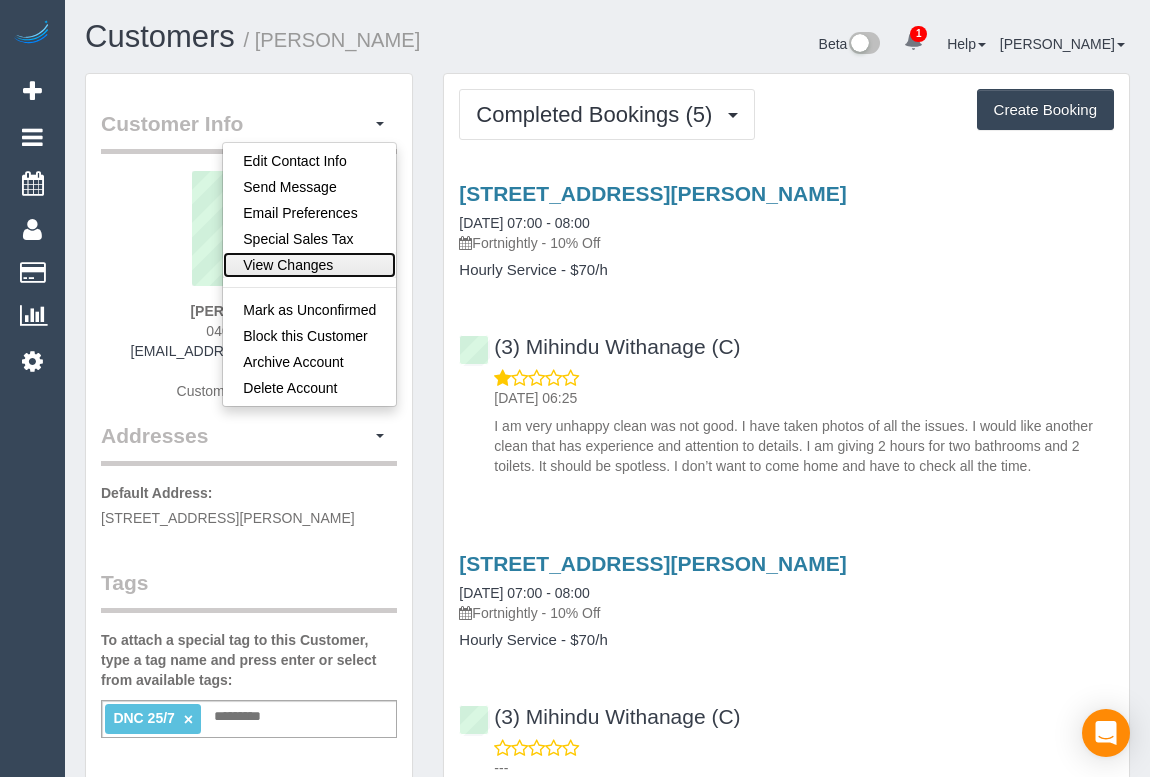 click on "View Changes" at bounding box center (309, 265) 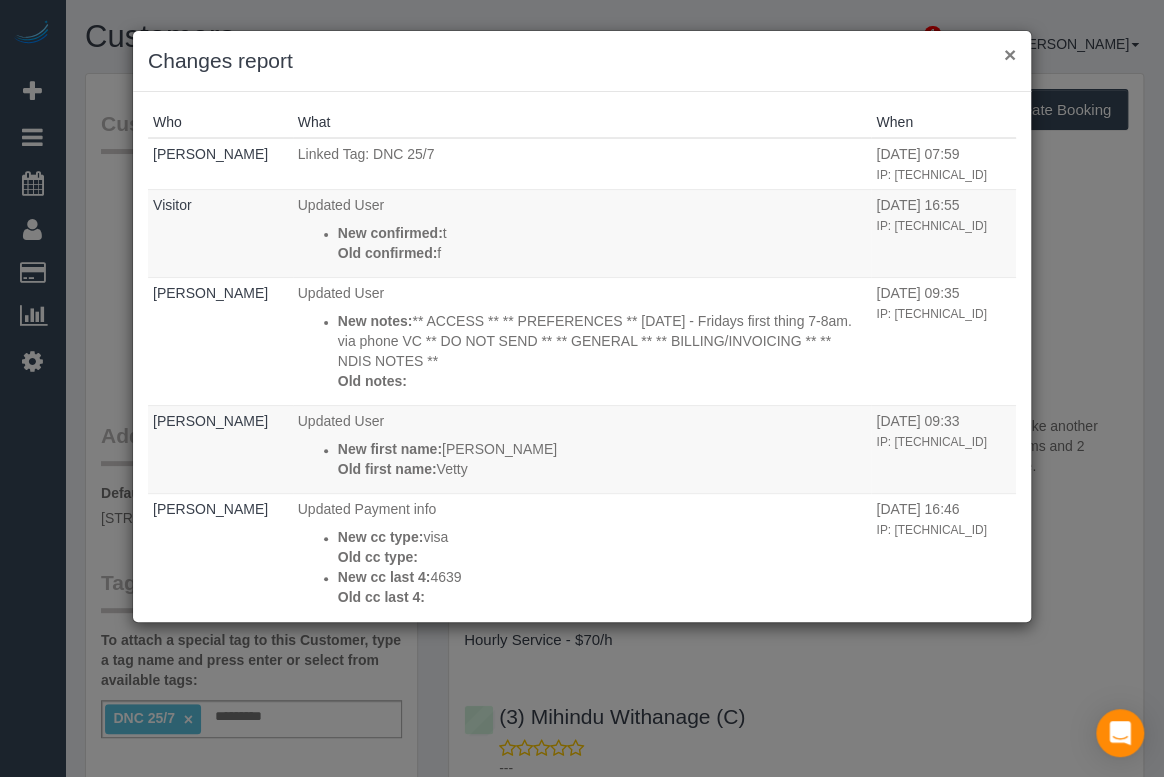 click on "×" at bounding box center [1010, 54] 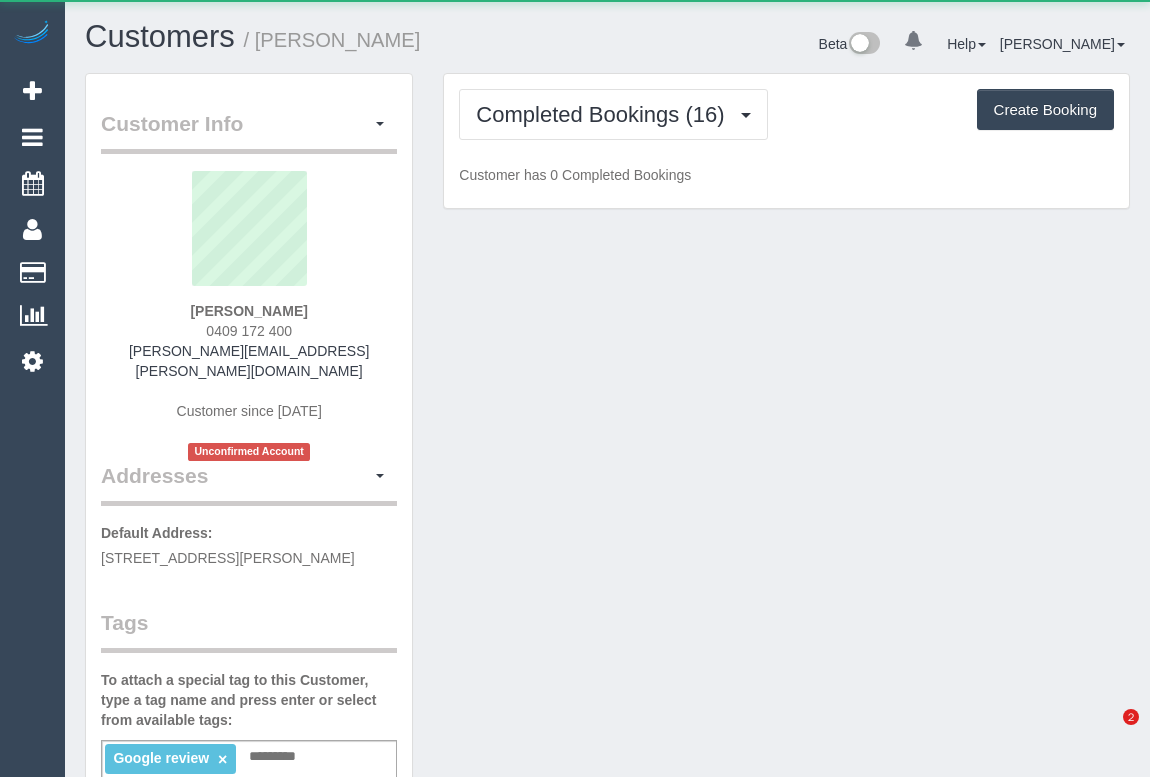 scroll, scrollTop: 0, scrollLeft: 0, axis: both 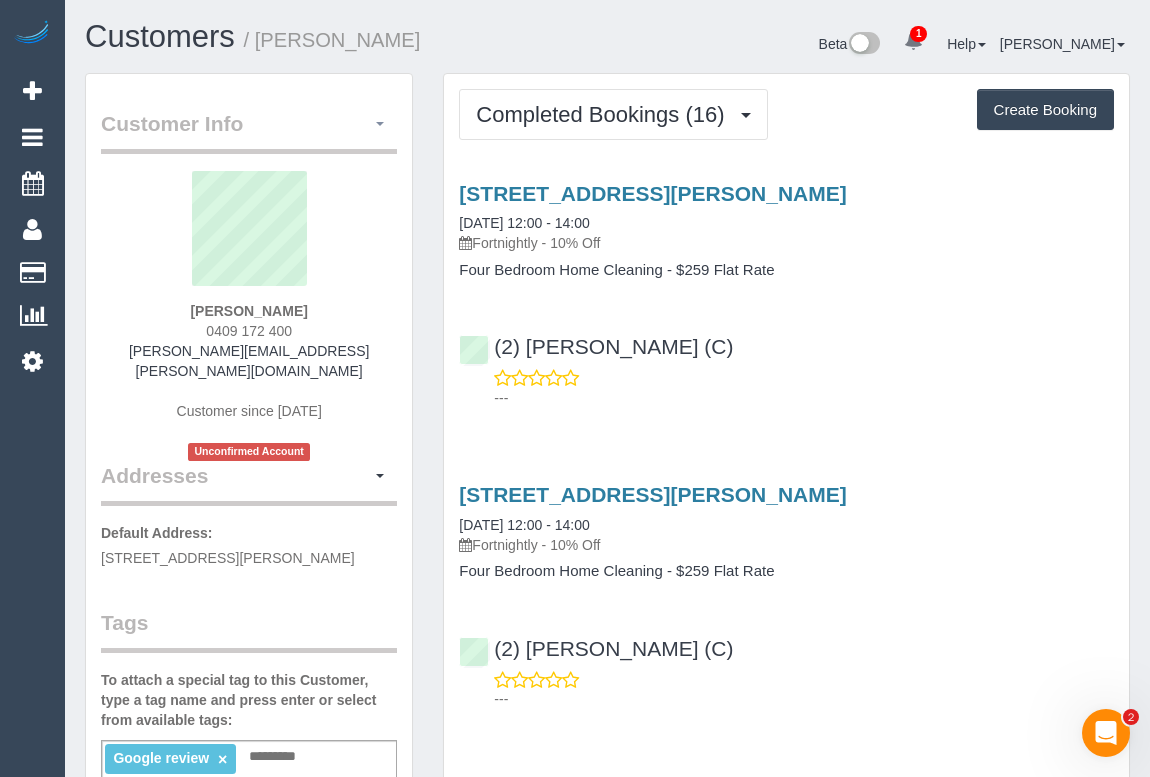 click at bounding box center (380, 124) 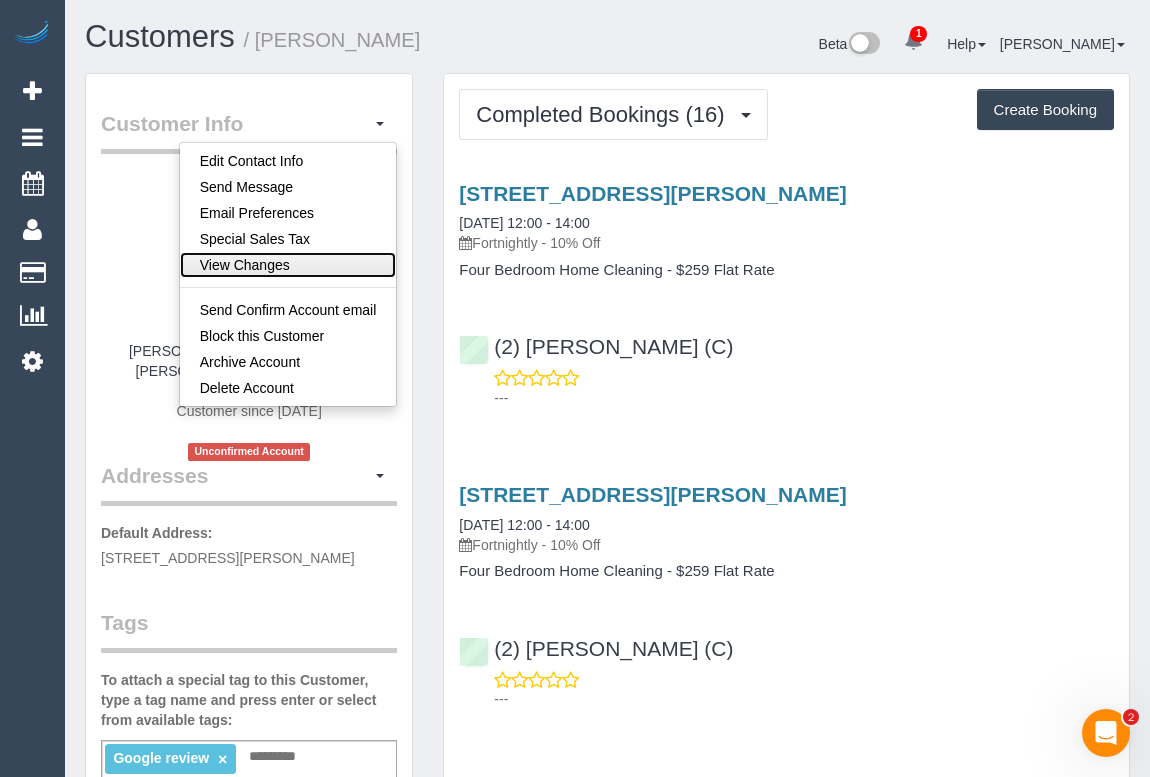 click on "View Changes" at bounding box center (288, 265) 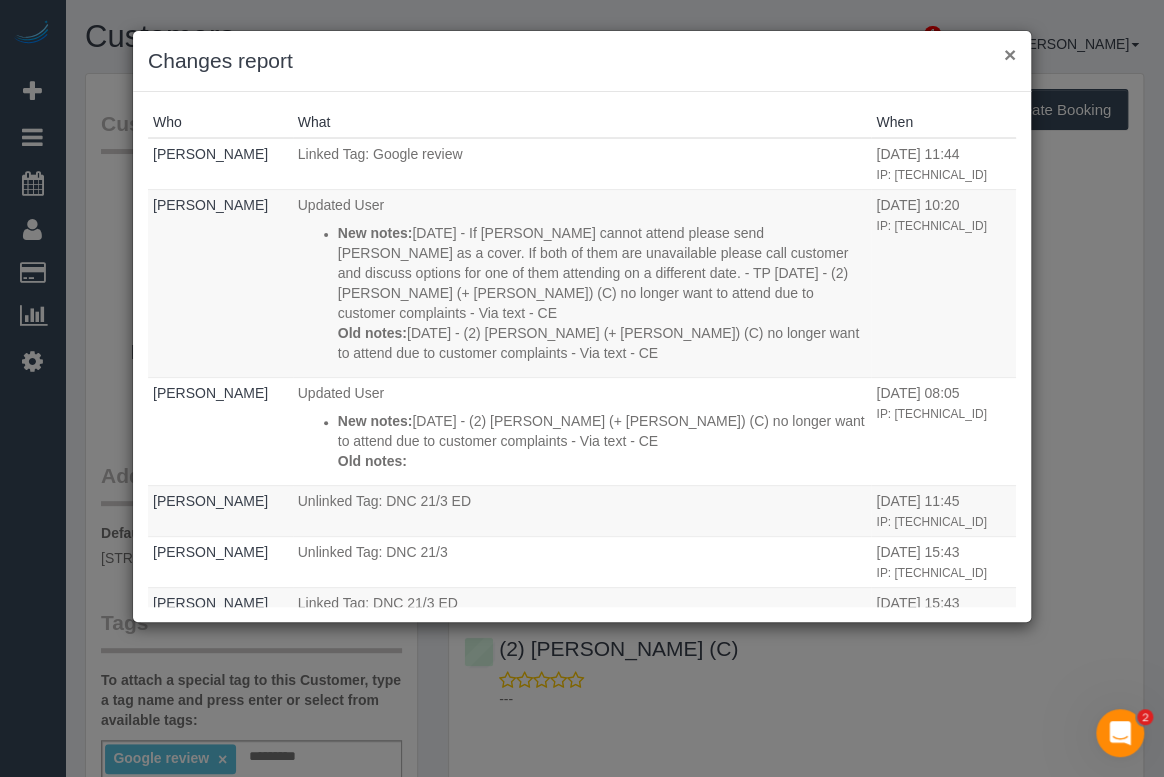 click on "×" at bounding box center (1010, 54) 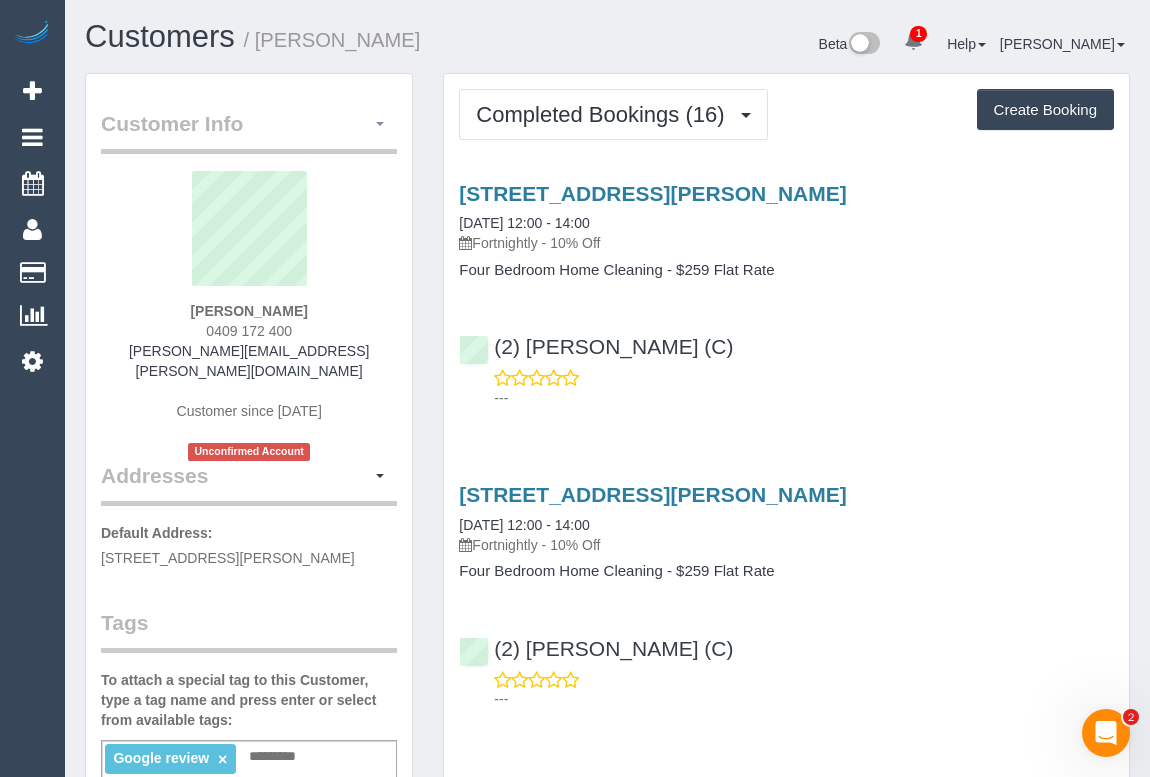 click at bounding box center (380, 124) 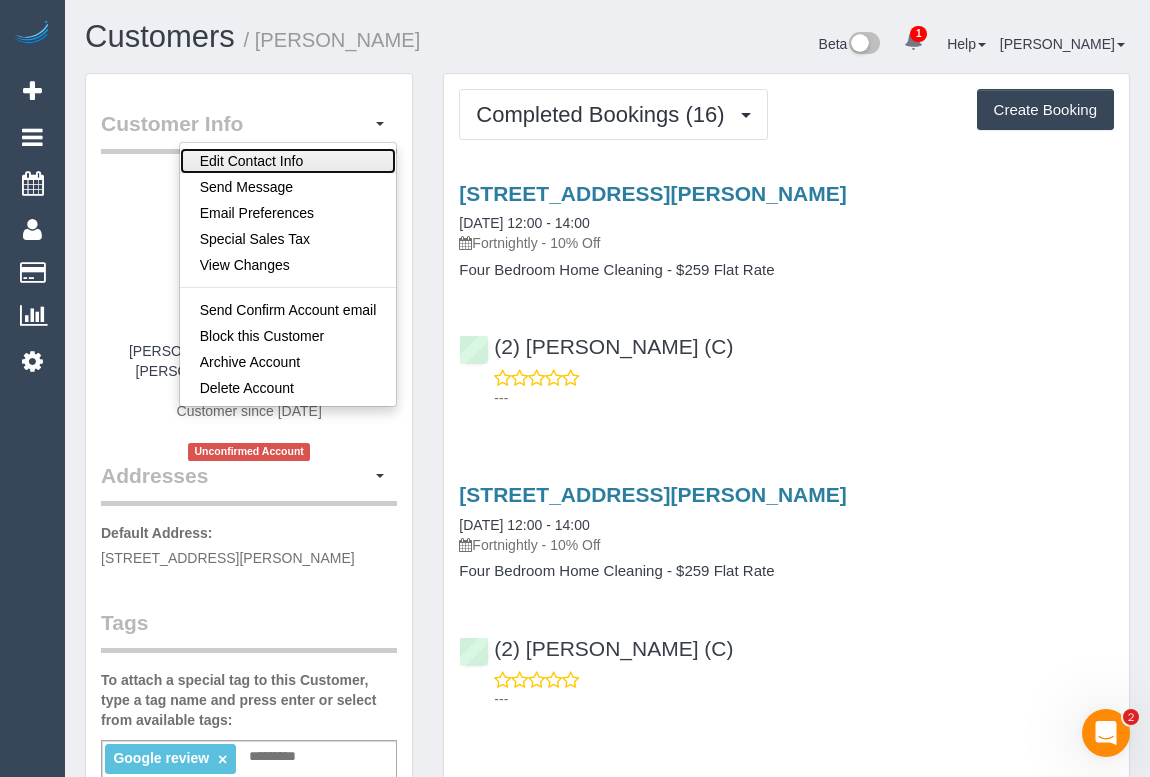 click on "Edit Contact Info" at bounding box center [288, 161] 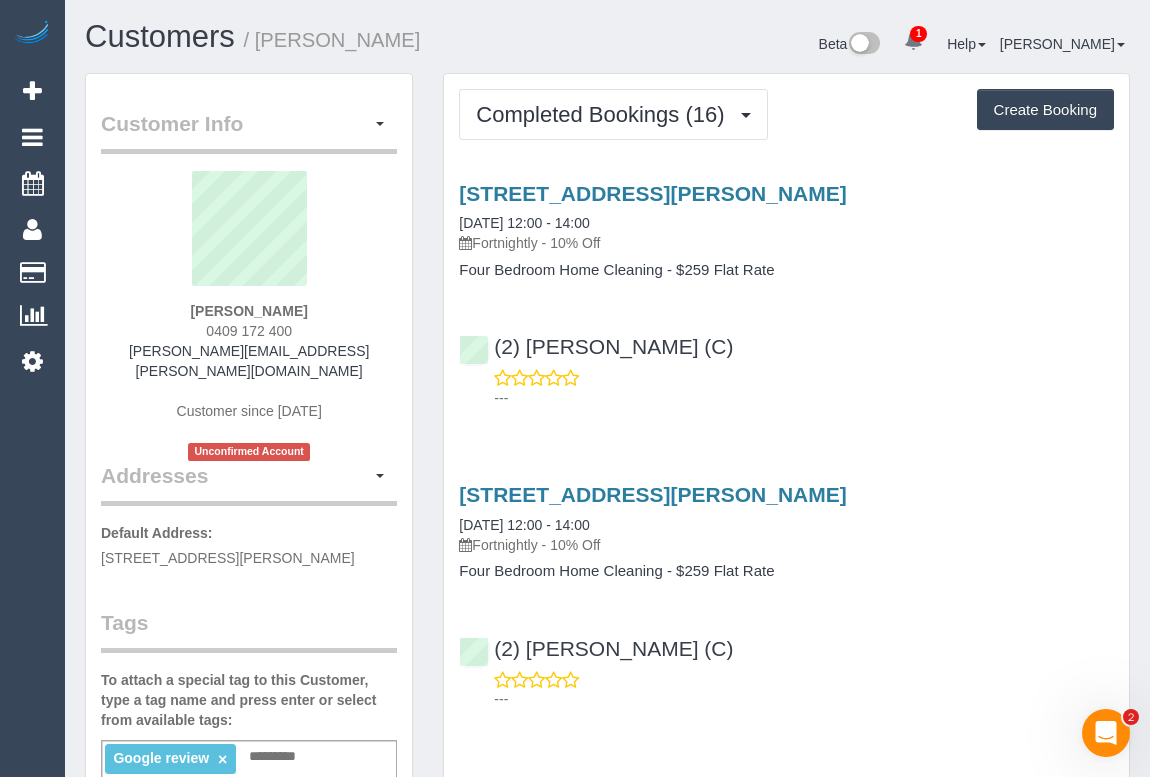 select on "VIC" 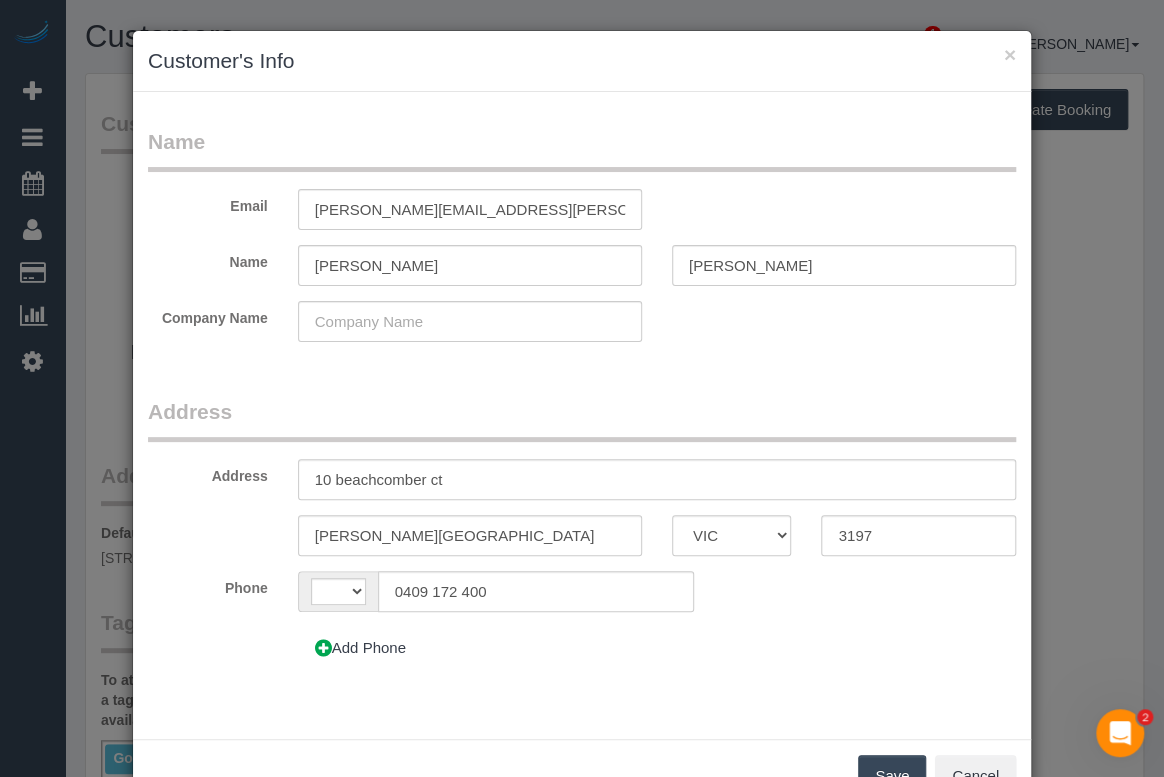 select on "string:AU" 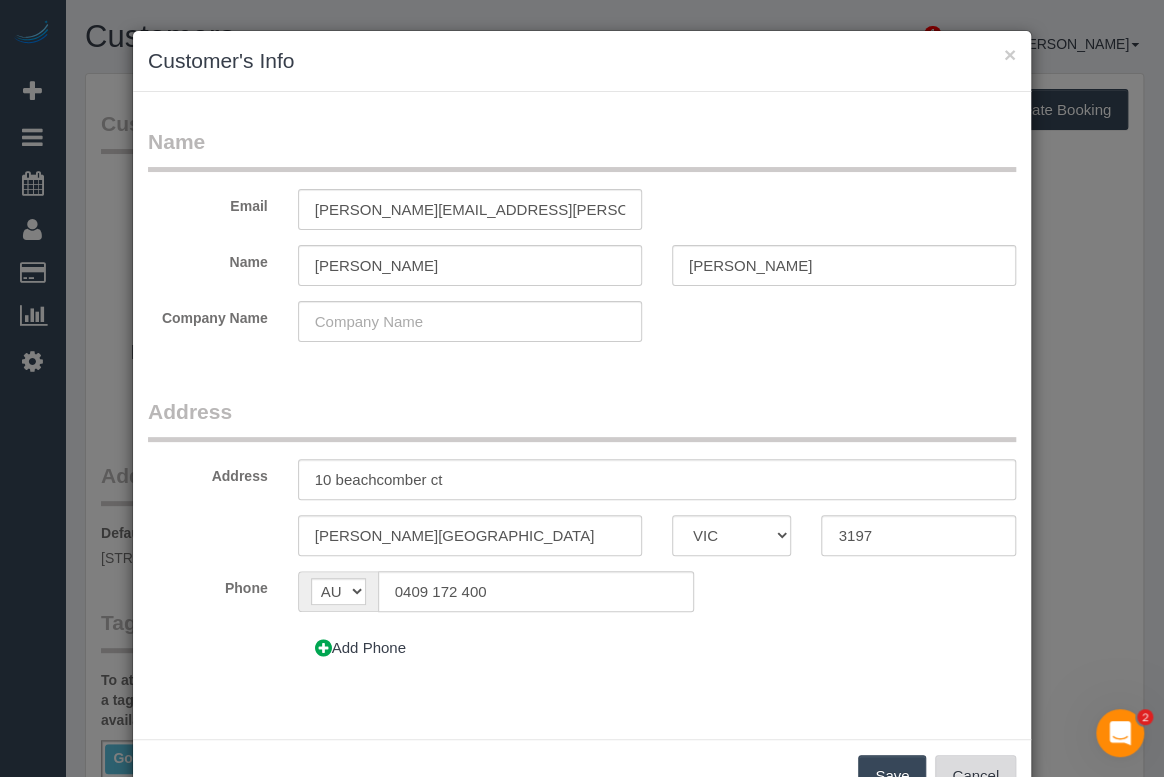 click on "Cancel" at bounding box center (975, 776) 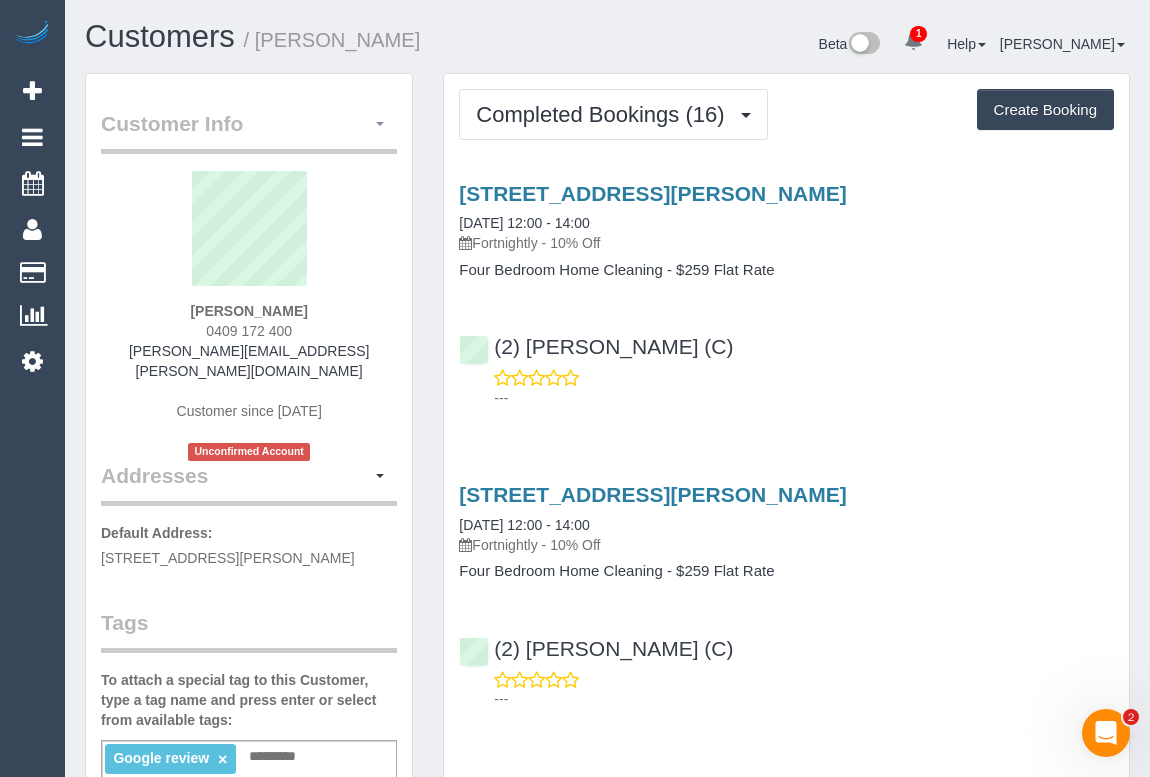 click at bounding box center (380, 124) 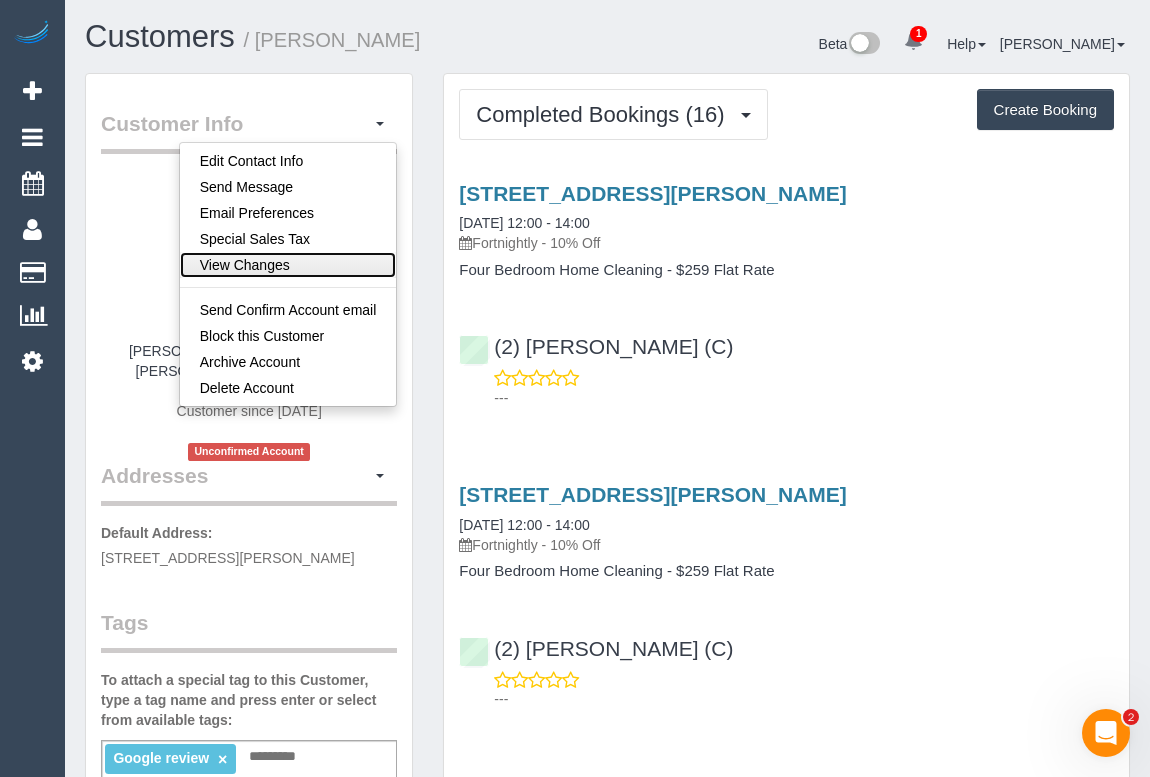 click on "View Changes" at bounding box center (288, 265) 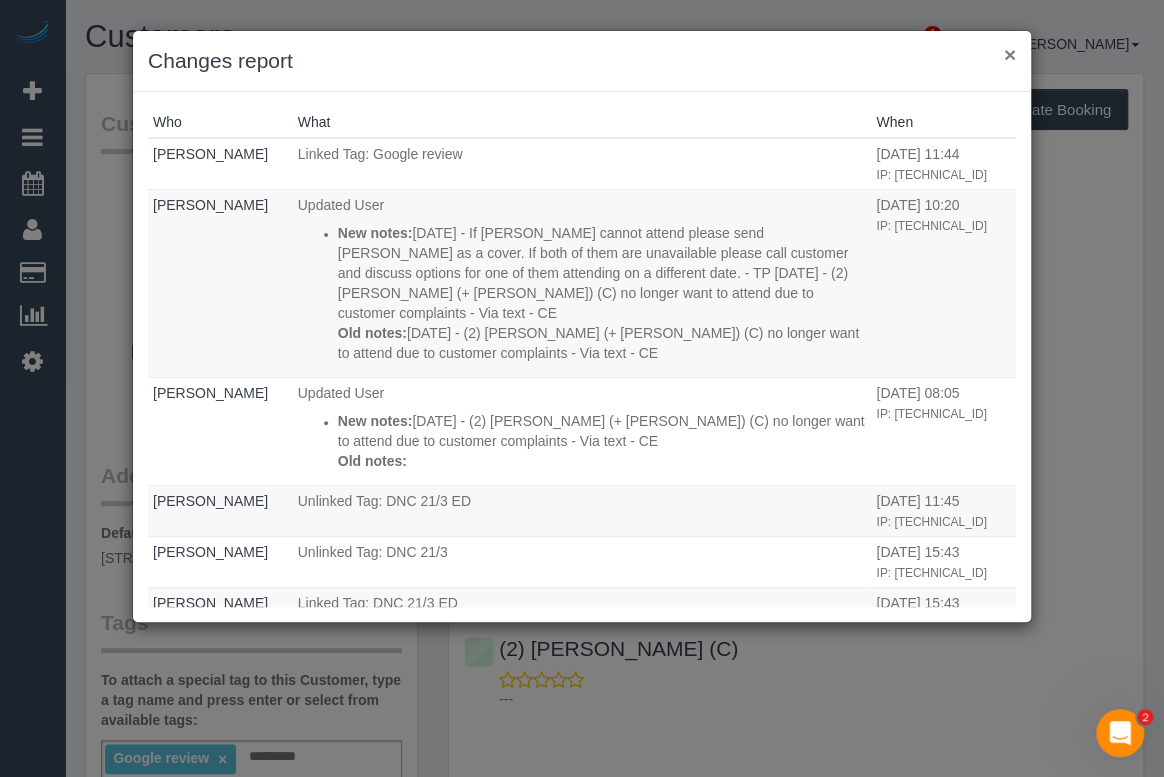 click on "×" at bounding box center (1010, 54) 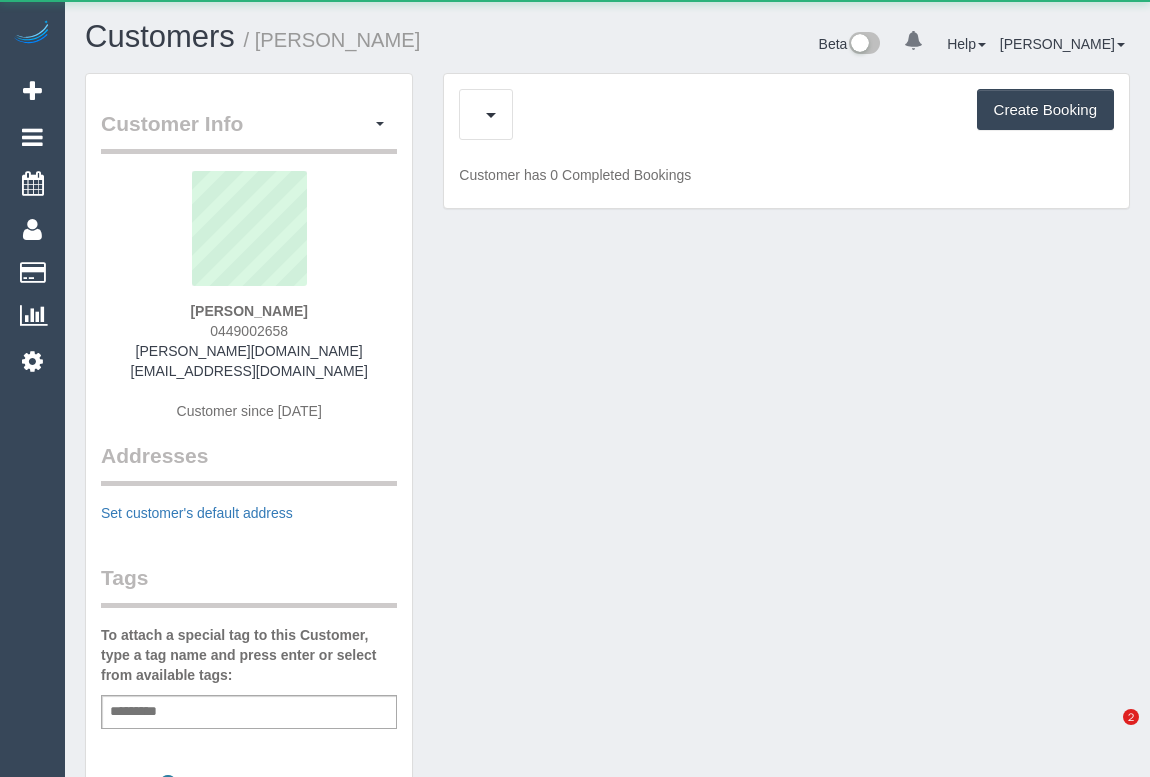 scroll, scrollTop: 0, scrollLeft: 0, axis: both 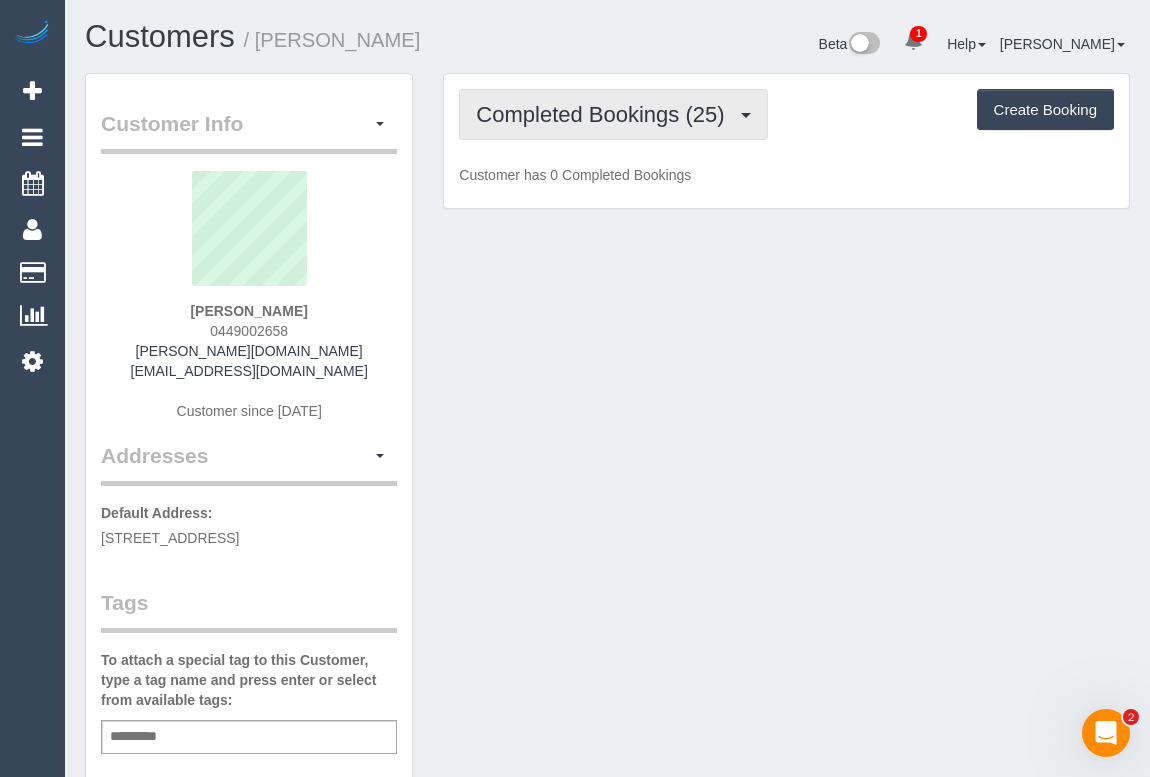 click on "Completed Bookings (25)" at bounding box center [605, 114] 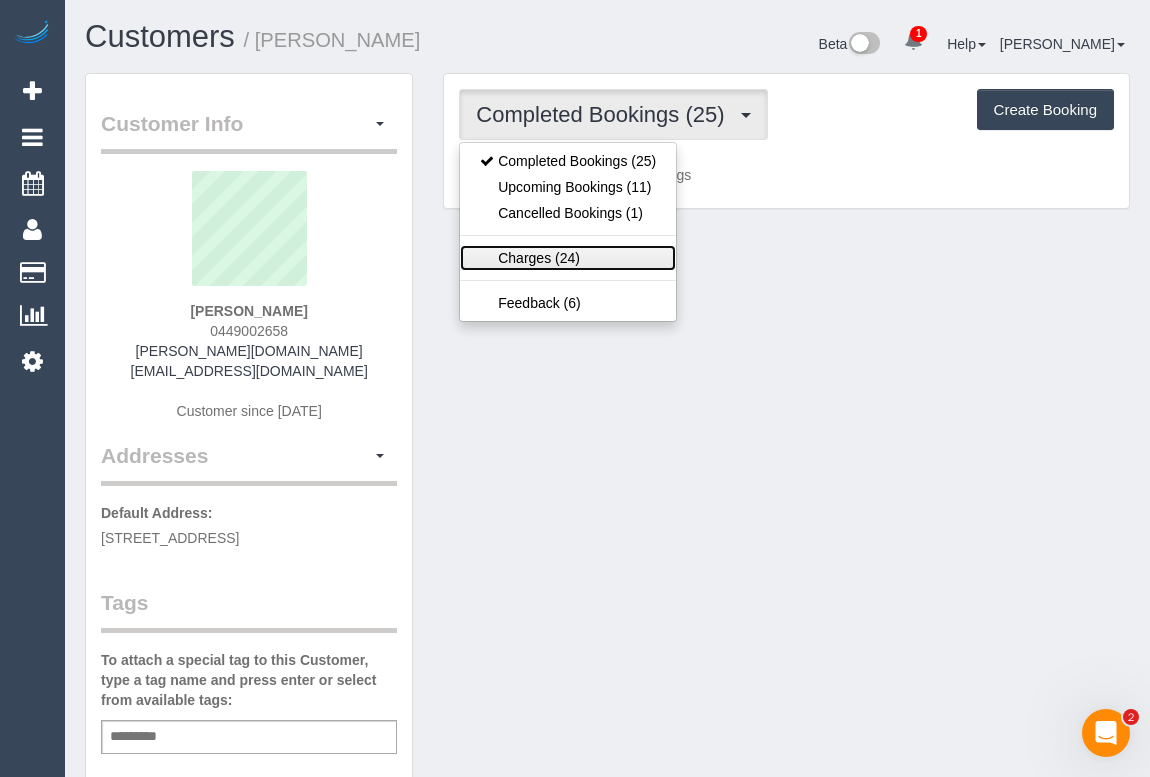 click on "Charges (24)" at bounding box center (568, 258) 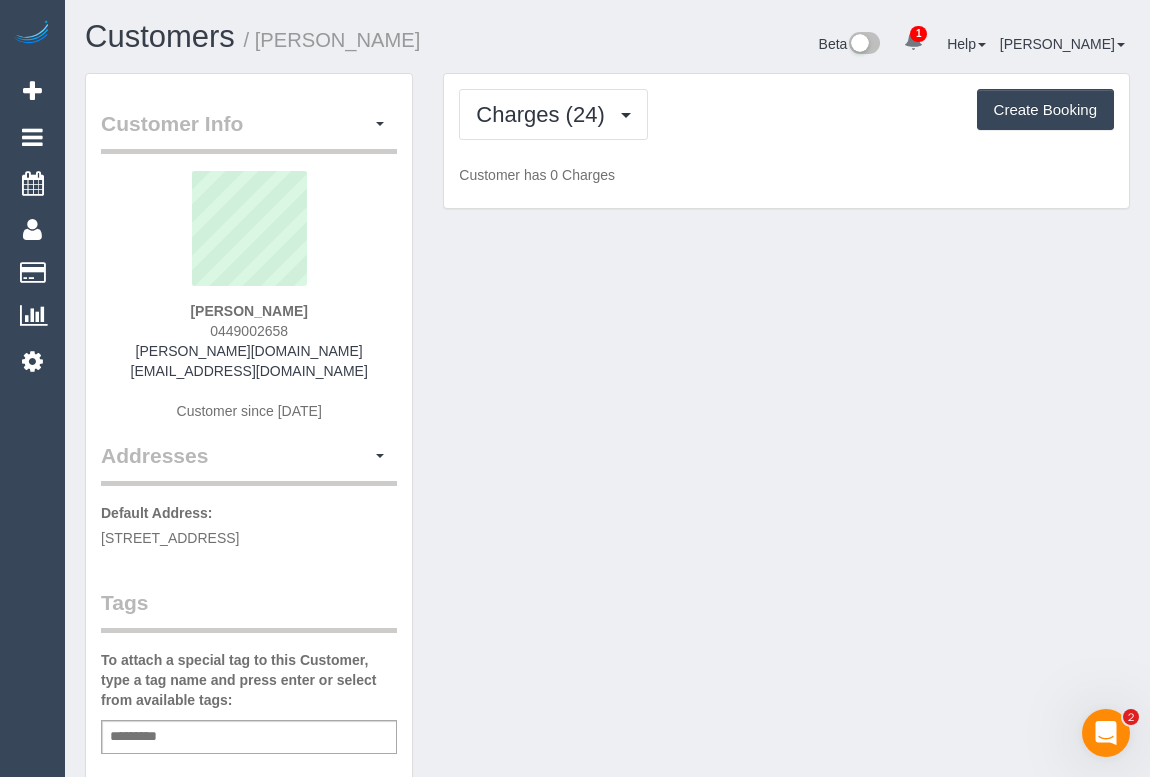 click on "Charges (24)
Completed Bookings (25)
Upcoming Bookings (11)
Cancelled Bookings (1)
Charges (24)
Feedback (6)
Create Booking
Customer has 0 Charges
Service Date" at bounding box center (786, 141) 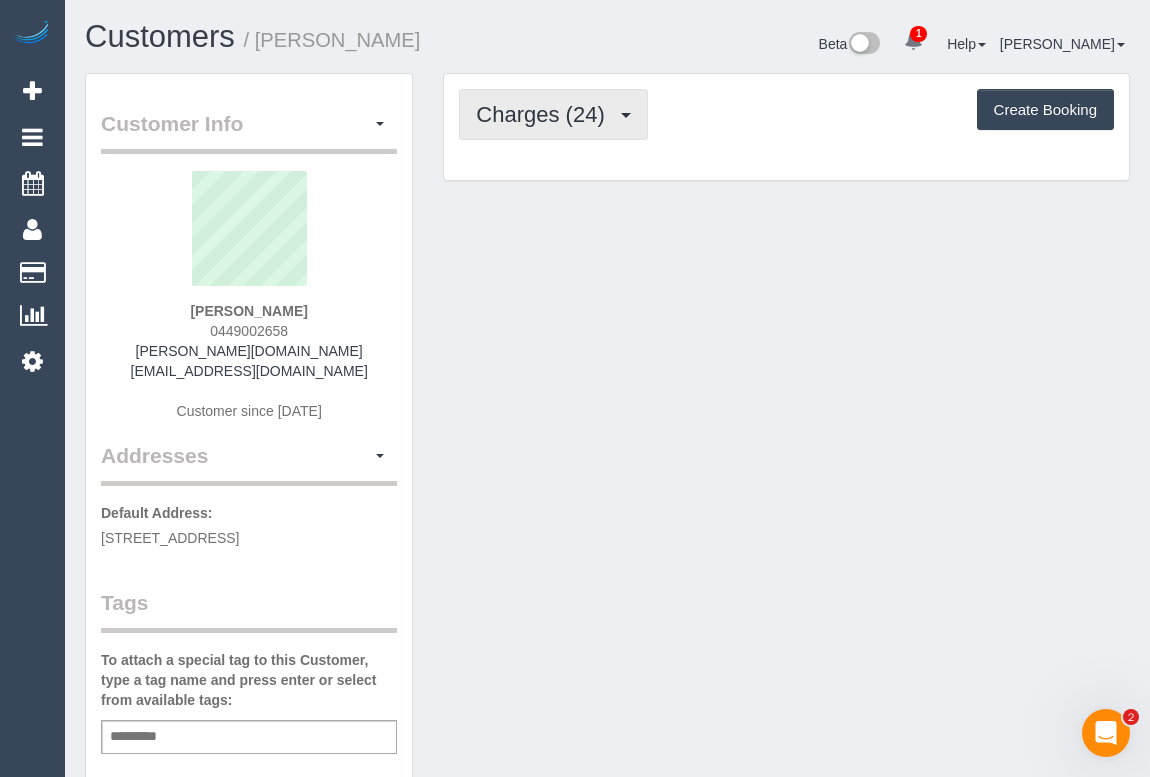 click on "Charges (24)" at bounding box center [545, 114] 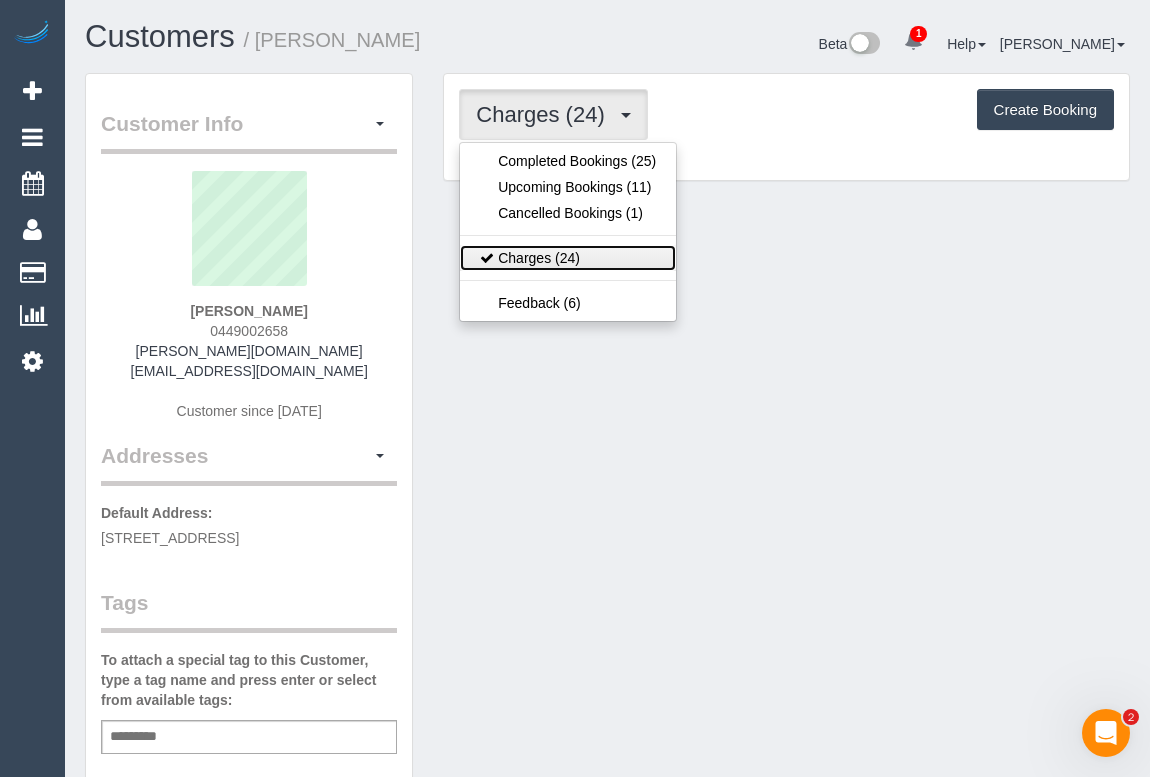 click on "Charges (24)" at bounding box center [568, 258] 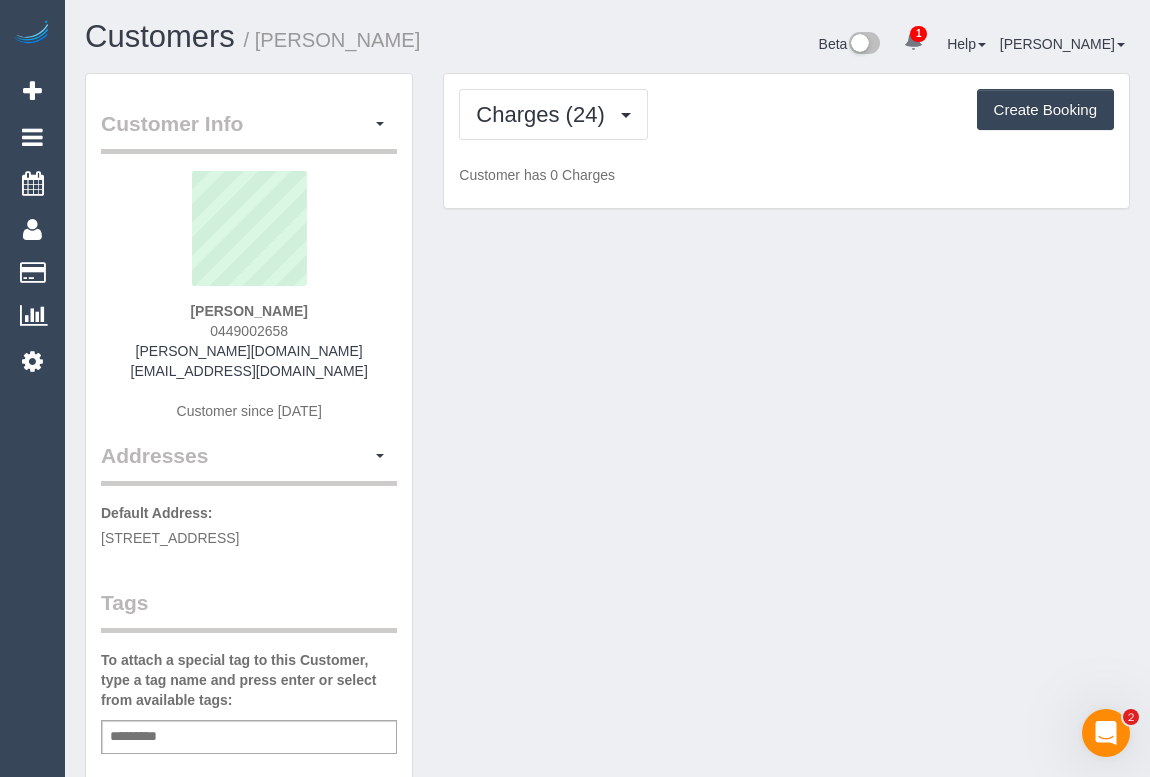 click on "Customer has 0 Charges" at bounding box center [786, 175] 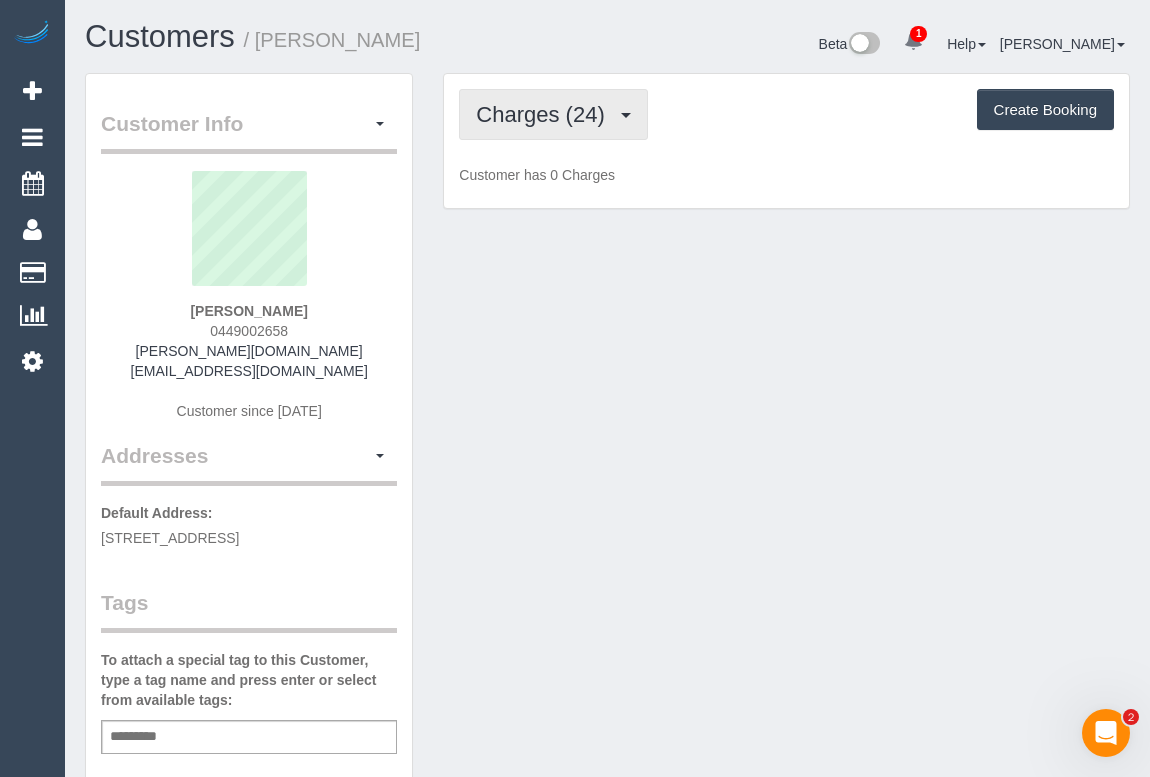 click on "Charges (24)" at bounding box center (545, 114) 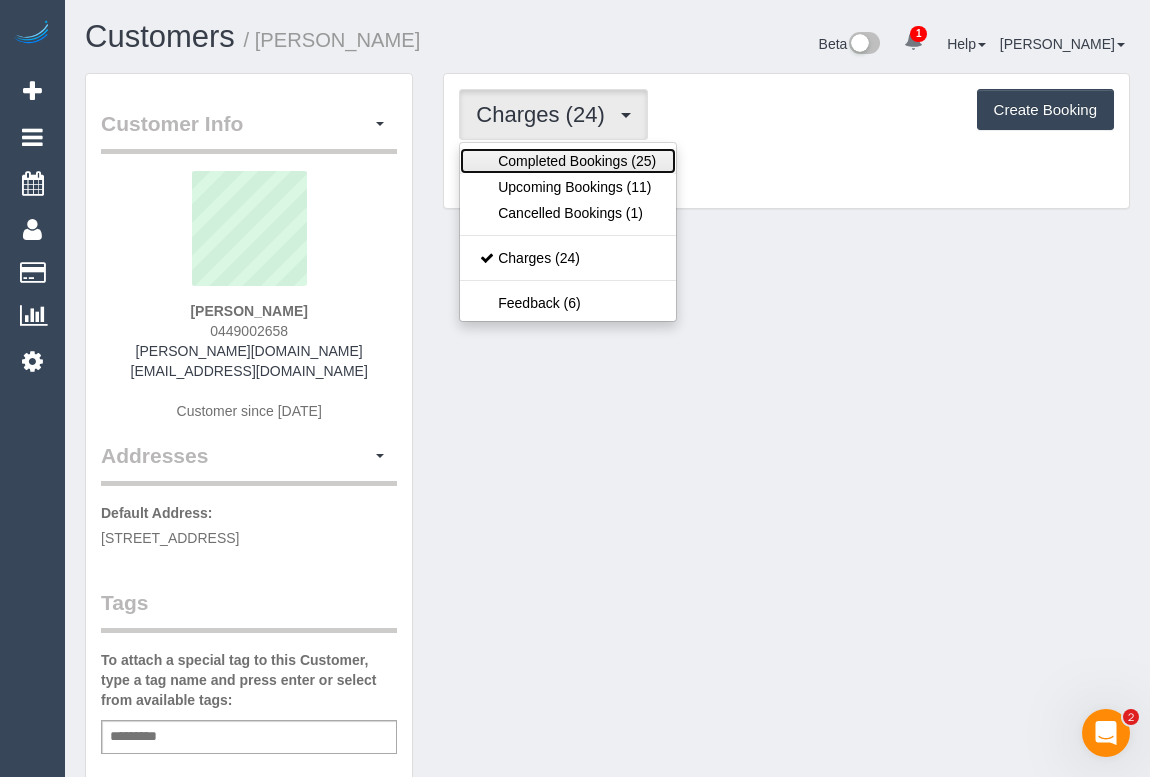 click on "Completed Bookings (25)" at bounding box center [568, 161] 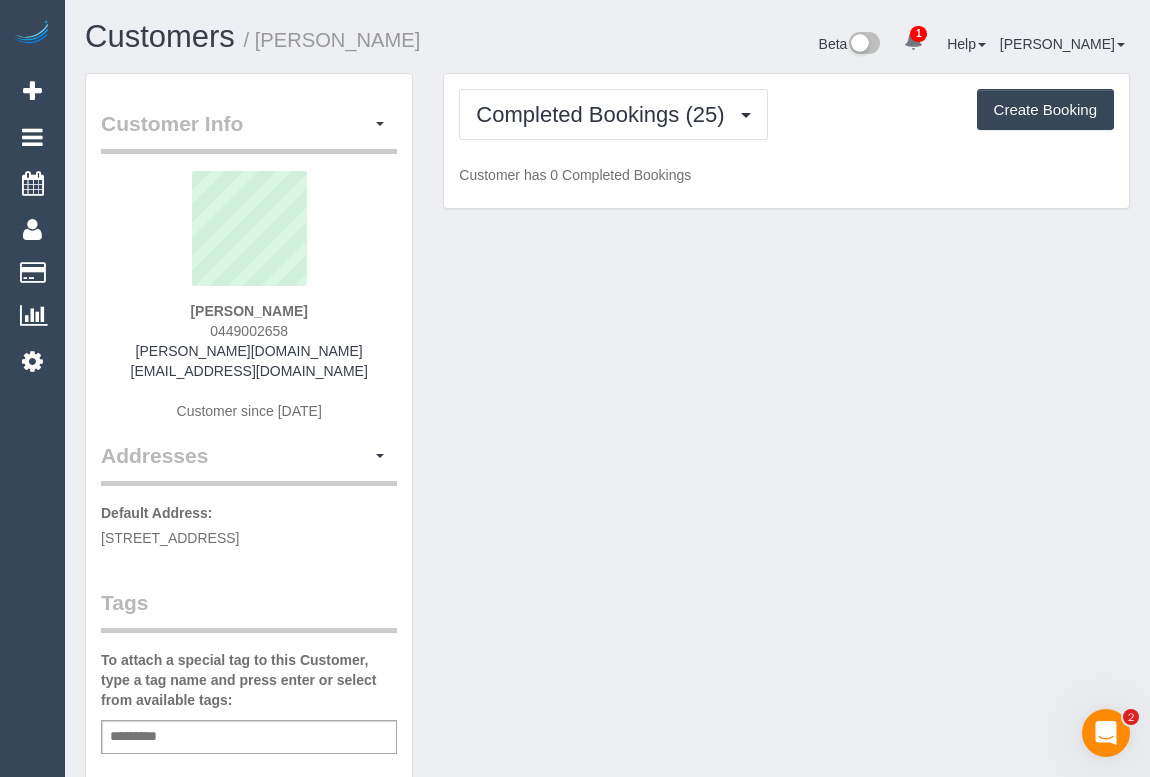 click on "Customer Info
Edit Contact Info
Send Message
Email Preferences
Special Sales Tax
View Changes
Mark as Unconfirmed
Block this Customer
Archive Account
Delete Account
Rosalind Case
0449002658" at bounding box center [607, 808] 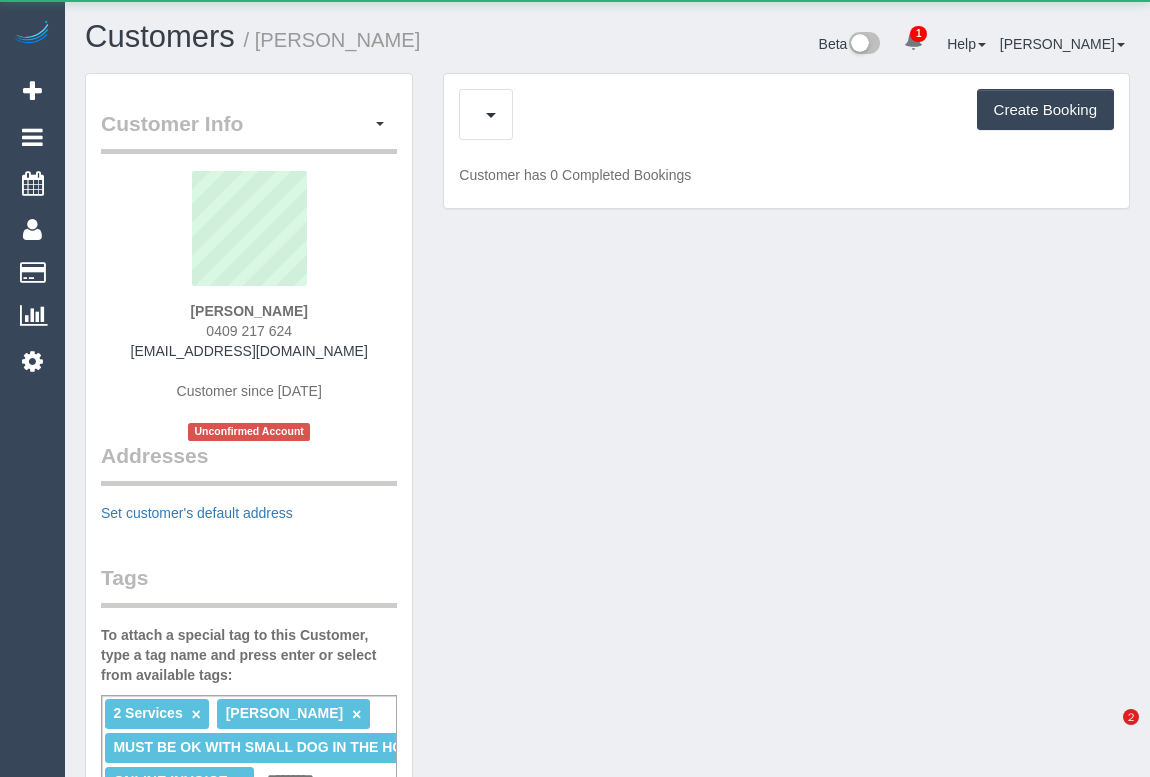 scroll, scrollTop: 0, scrollLeft: 0, axis: both 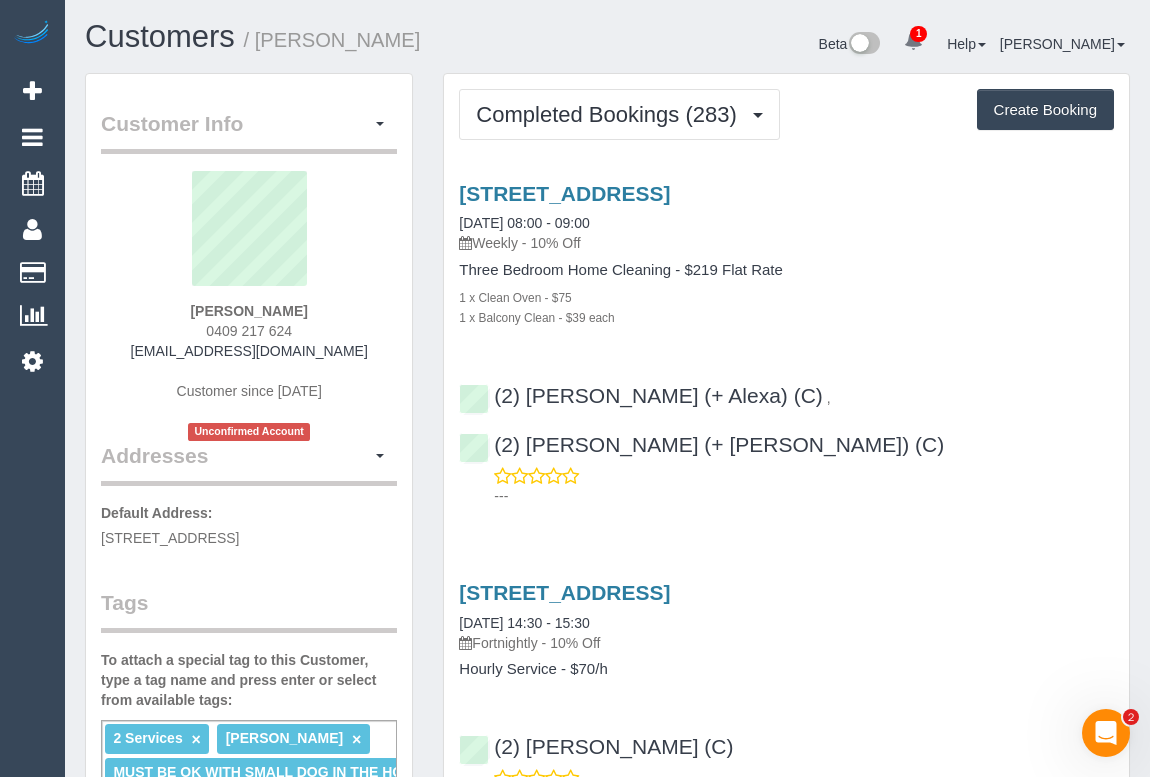 drag, startPoint x: 203, startPoint y: 309, endPoint x: 314, endPoint y: 307, distance: 111.01801 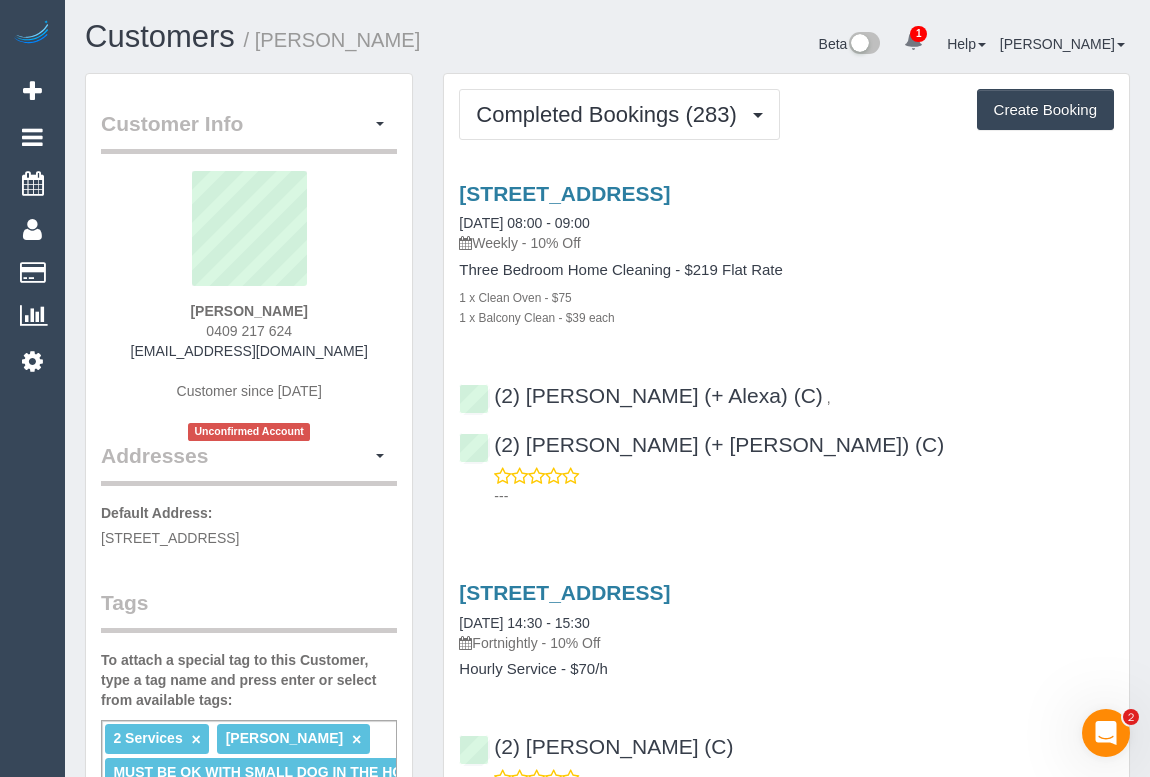 drag, startPoint x: 479, startPoint y: 242, endPoint x: 530, endPoint y: 244, distance: 51.0392 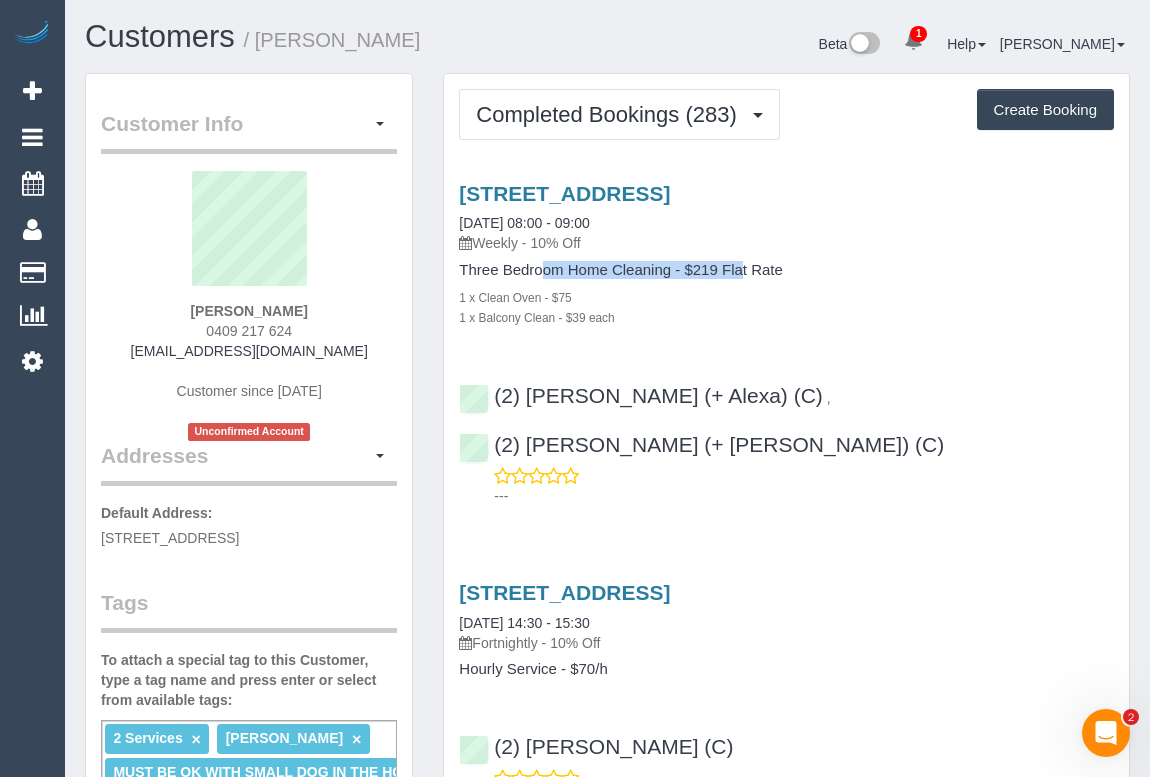 drag, startPoint x: 458, startPoint y: 267, endPoint x: 670, endPoint y: 273, distance: 212.08488 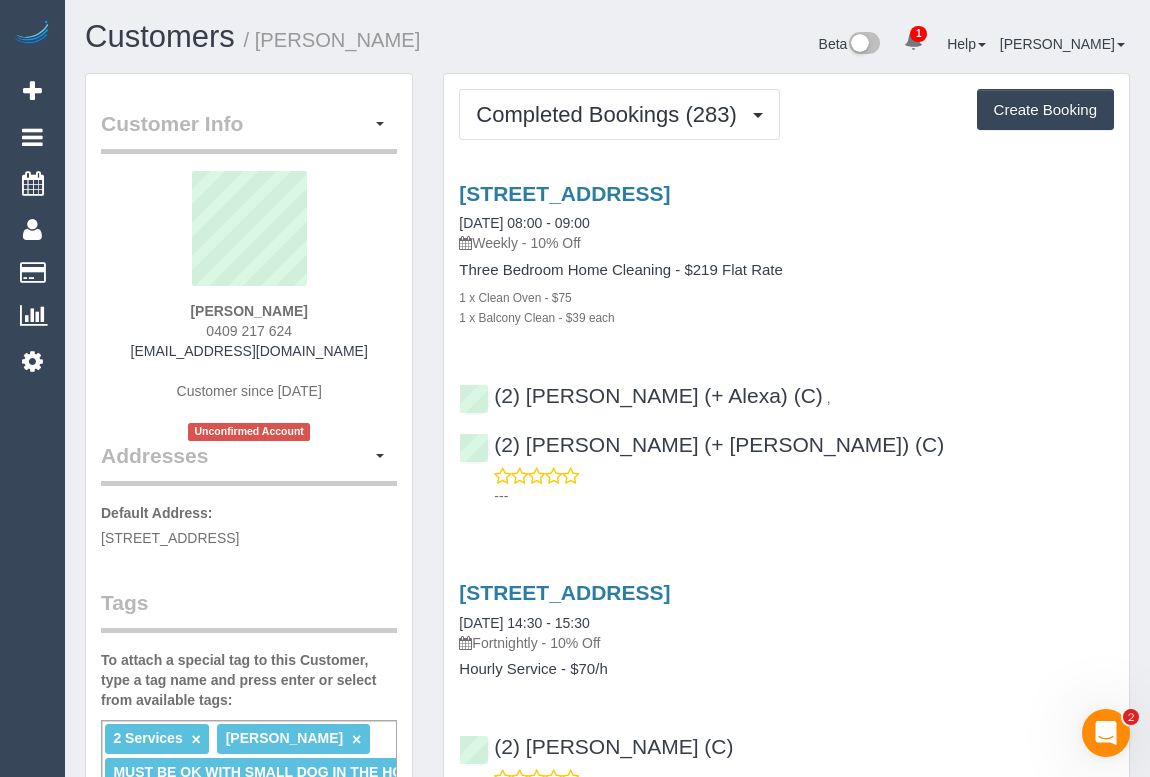 click on "2 Rathmines Street, Toorak, VIC 3142
25/07/2025 08:00 - 09:00
Weekly - 10% Off
Three Bedroom Home Cleaning - $219 Flat Rate
1 x Clean Oven  - $75
1 x Balcony Clean - $39 each" at bounding box center (786, 254) 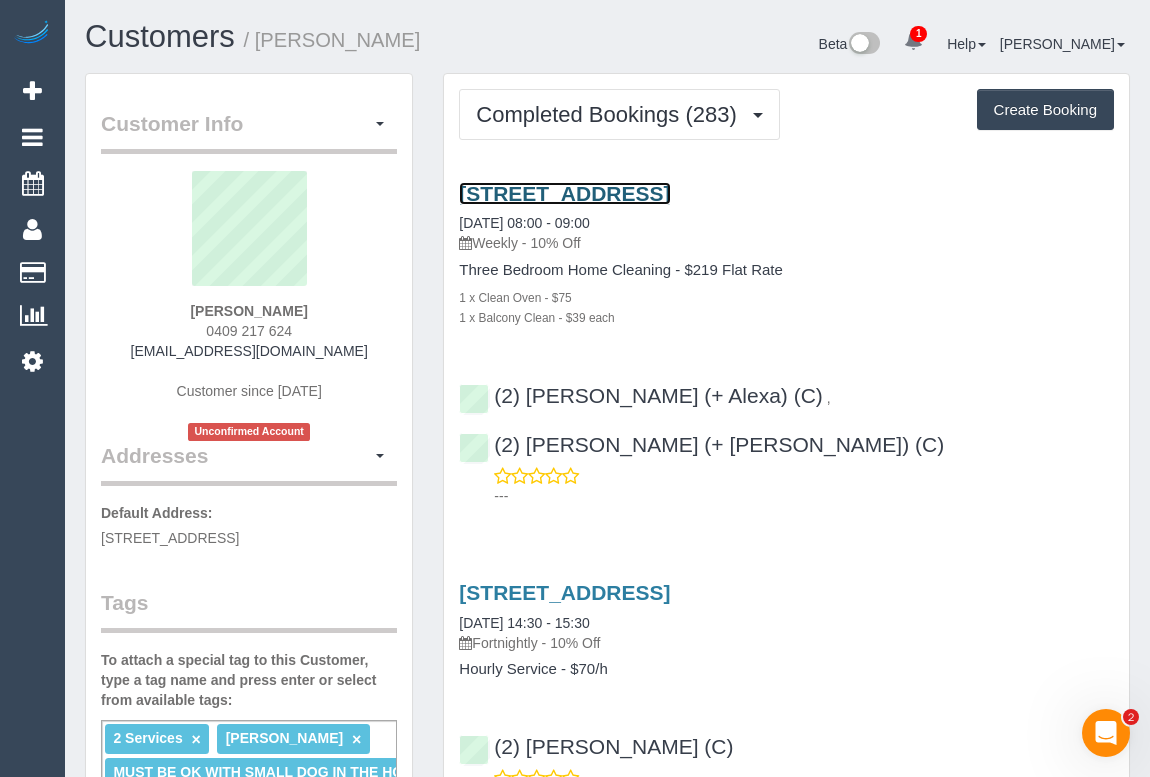 click on "2 Rathmines Street, Toorak, VIC 3142" at bounding box center (564, 193) 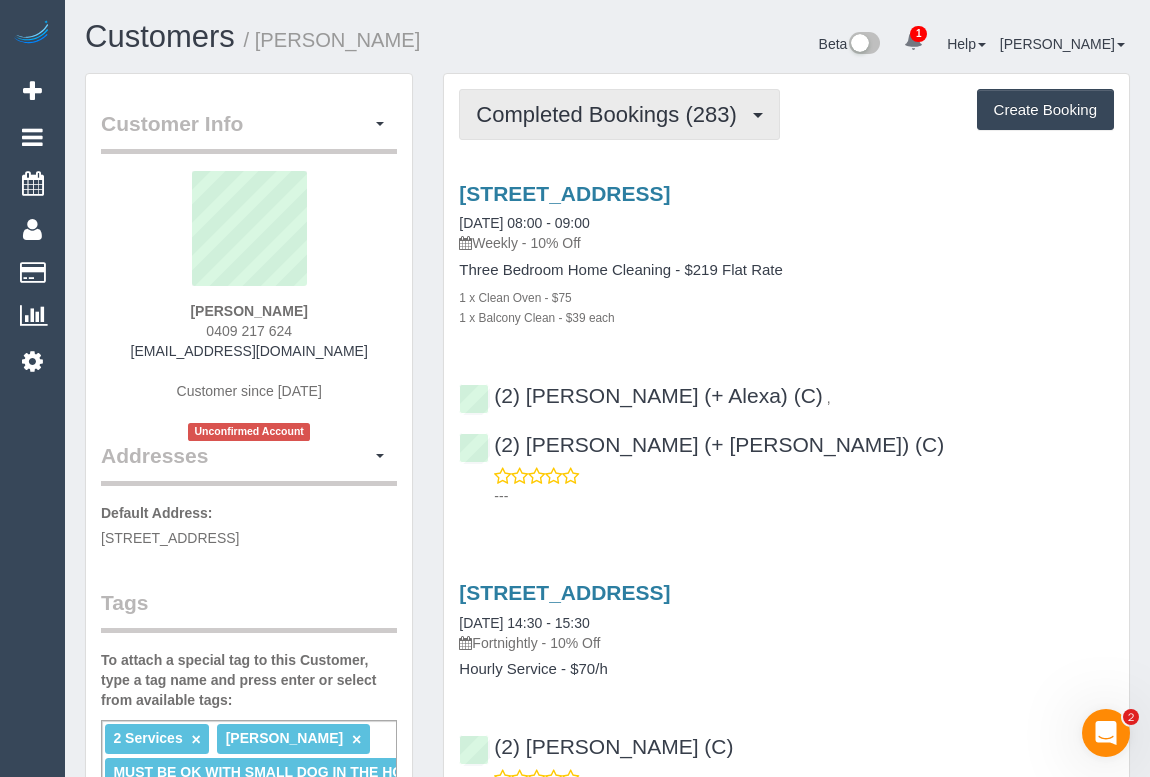 click on "Completed Bookings (283)" at bounding box center (611, 114) 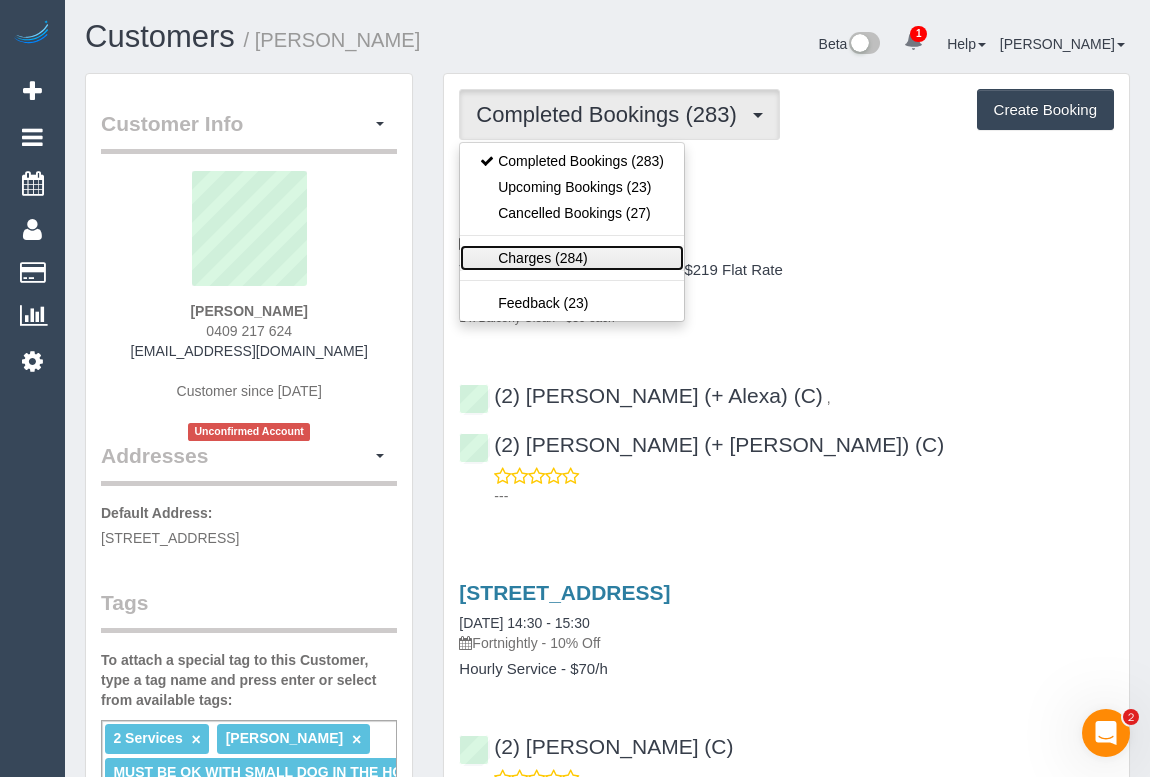 click on "Charges (284)" at bounding box center [572, 258] 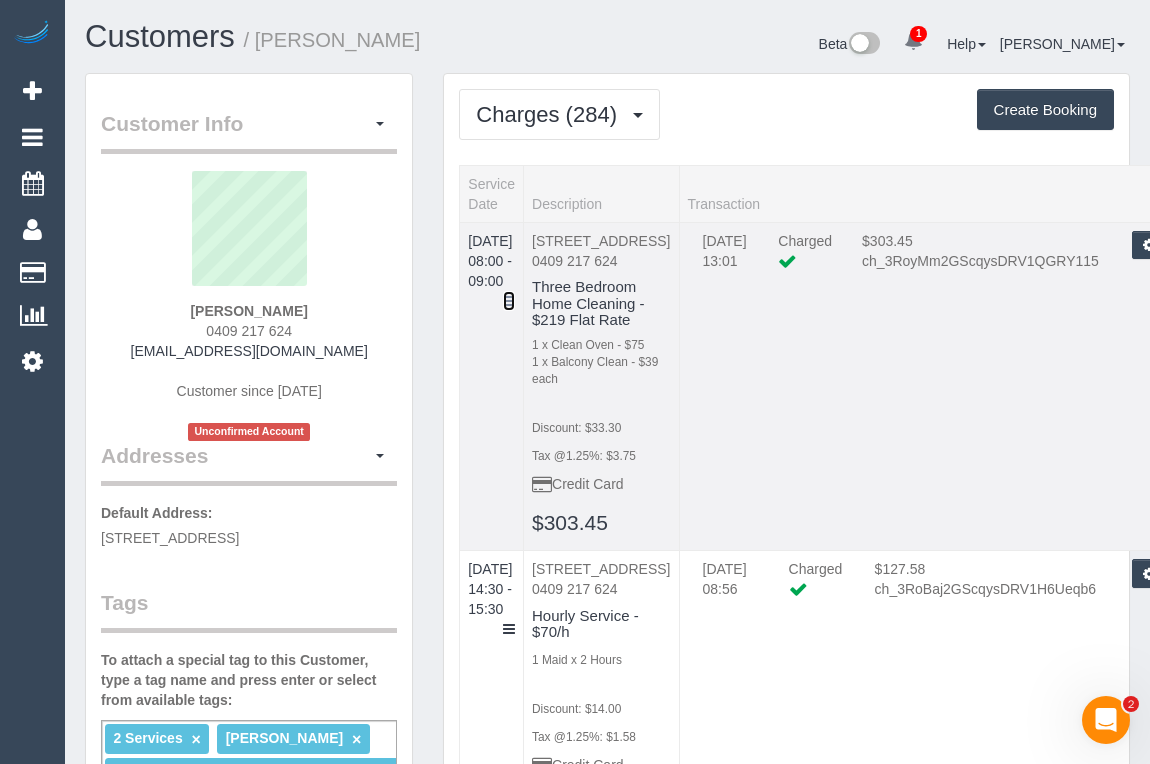 click at bounding box center [509, 301] 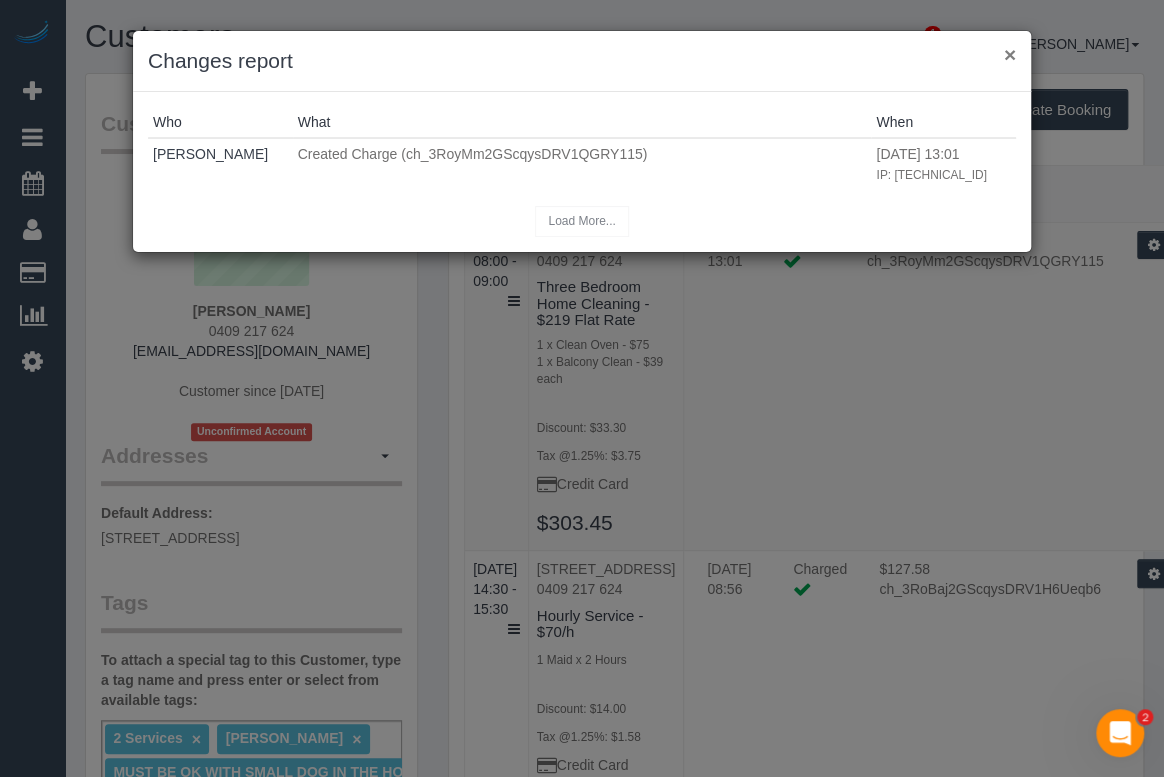 click on "×" at bounding box center (1010, 54) 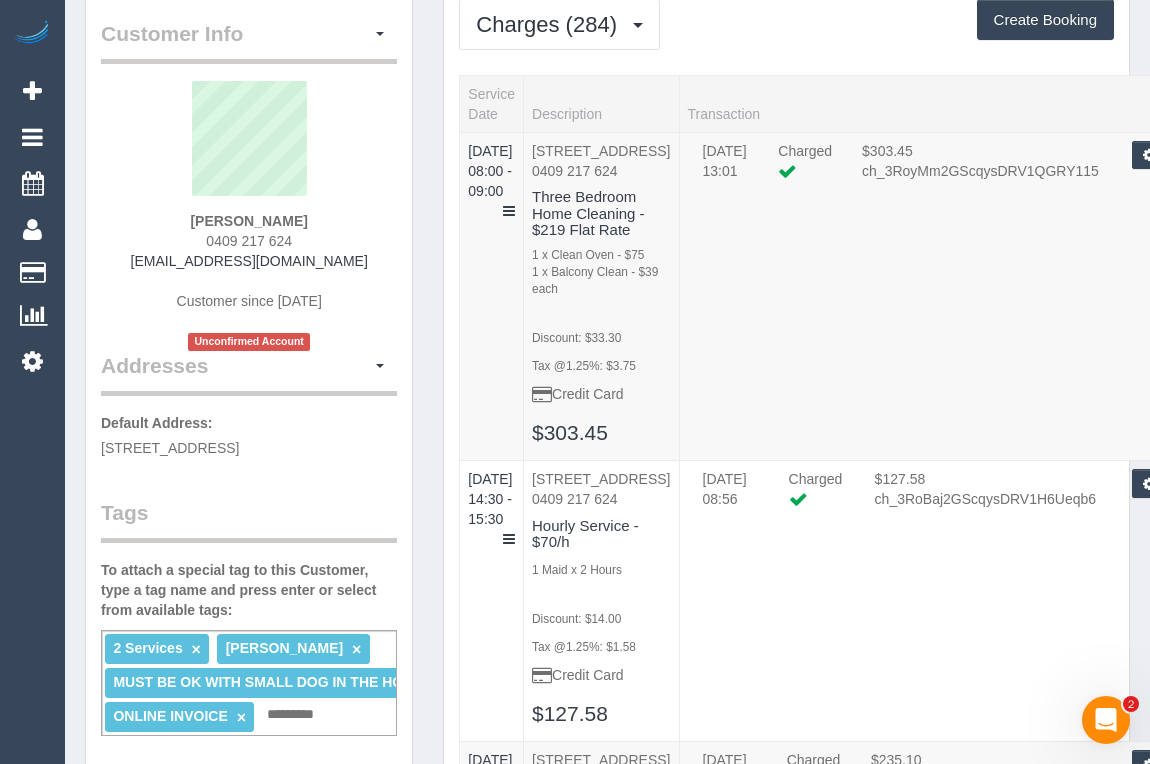 scroll, scrollTop: 454, scrollLeft: 0, axis: vertical 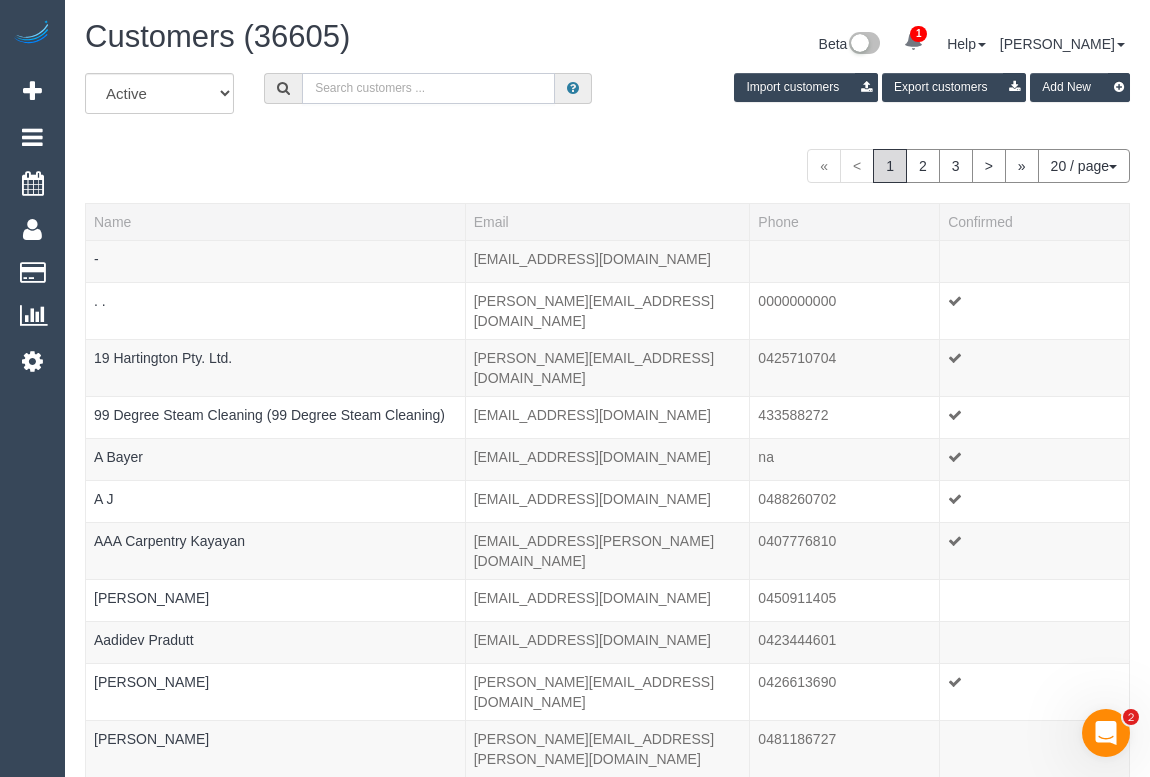 click at bounding box center (428, 88) 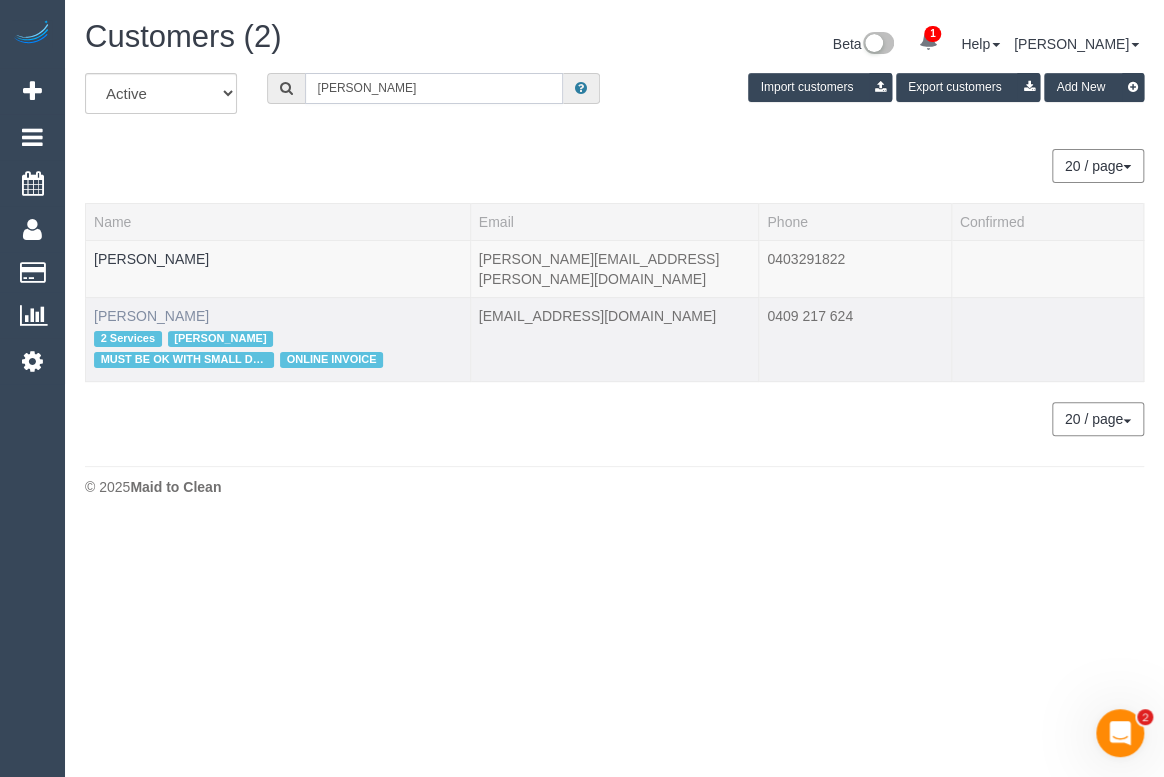type on "ian watts" 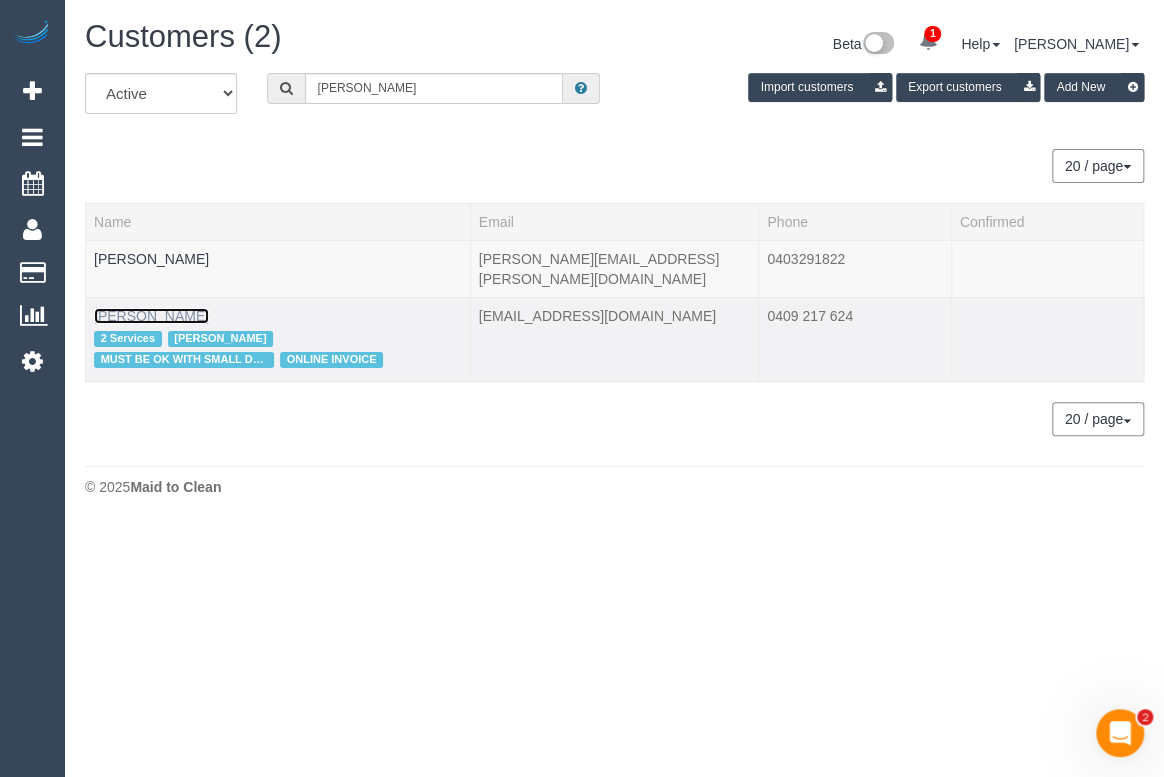 click on "[PERSON_NAME]" at bounding box center [151, 316] 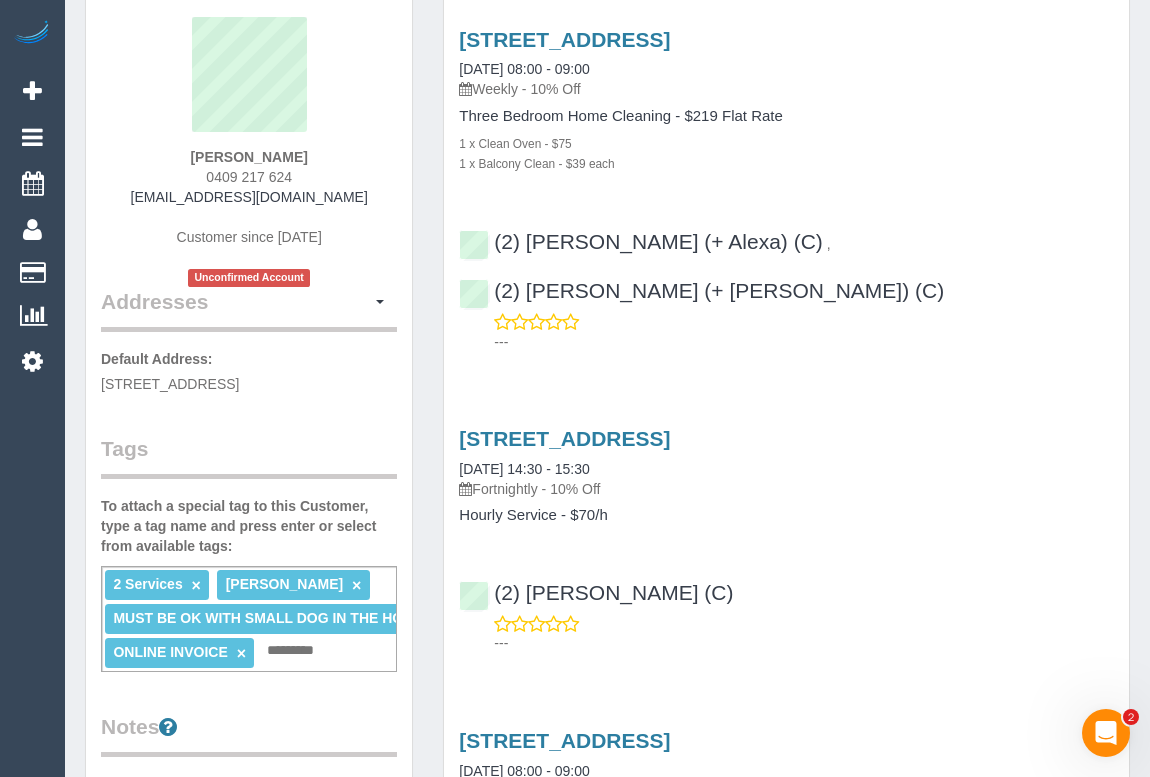 scroll, scrollTop: 0, scrollLeft: 0, axis: both 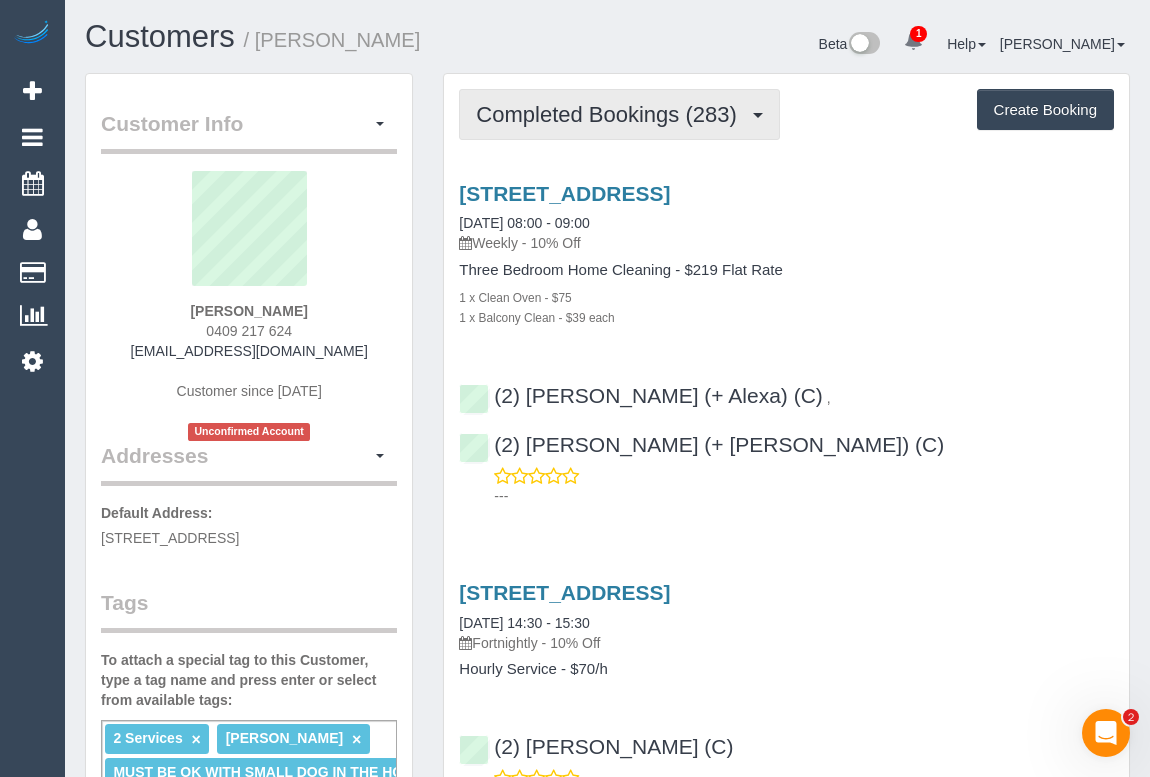 click on "Completed Bookings (283)" at bounding box center (611, 114) 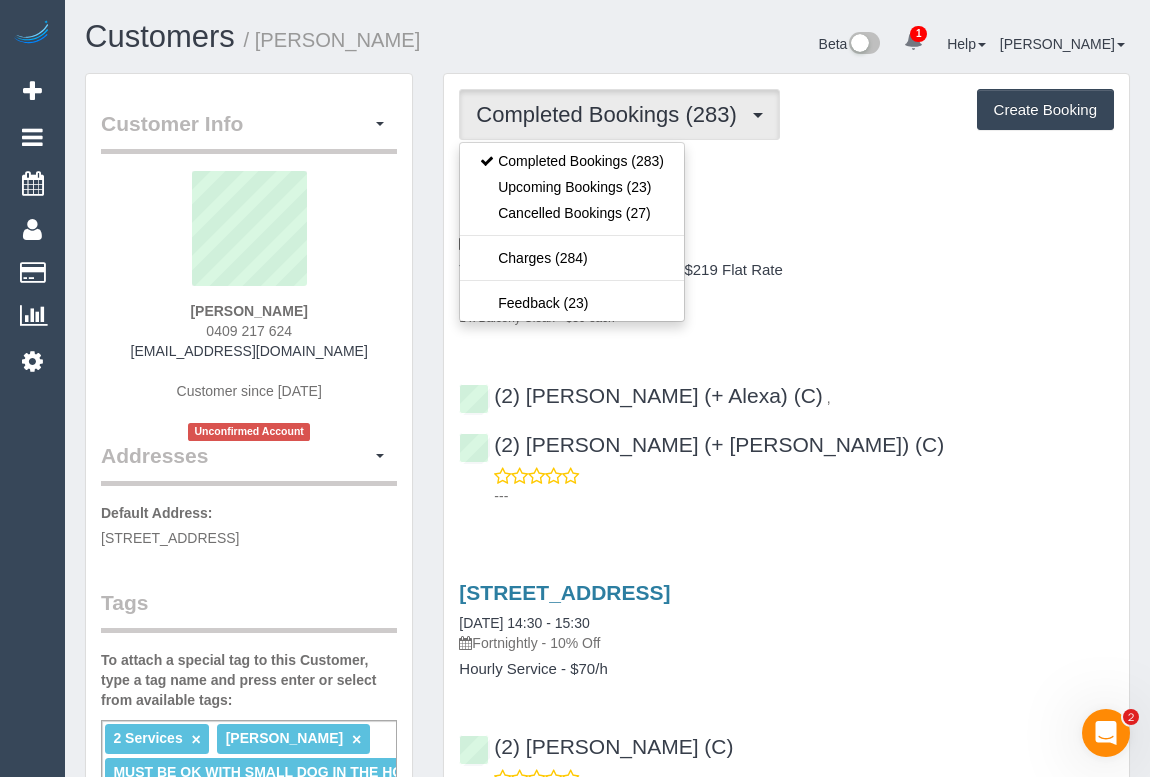 click on "1 x Clean Oven  - $75" at bounding box center [786, 297] 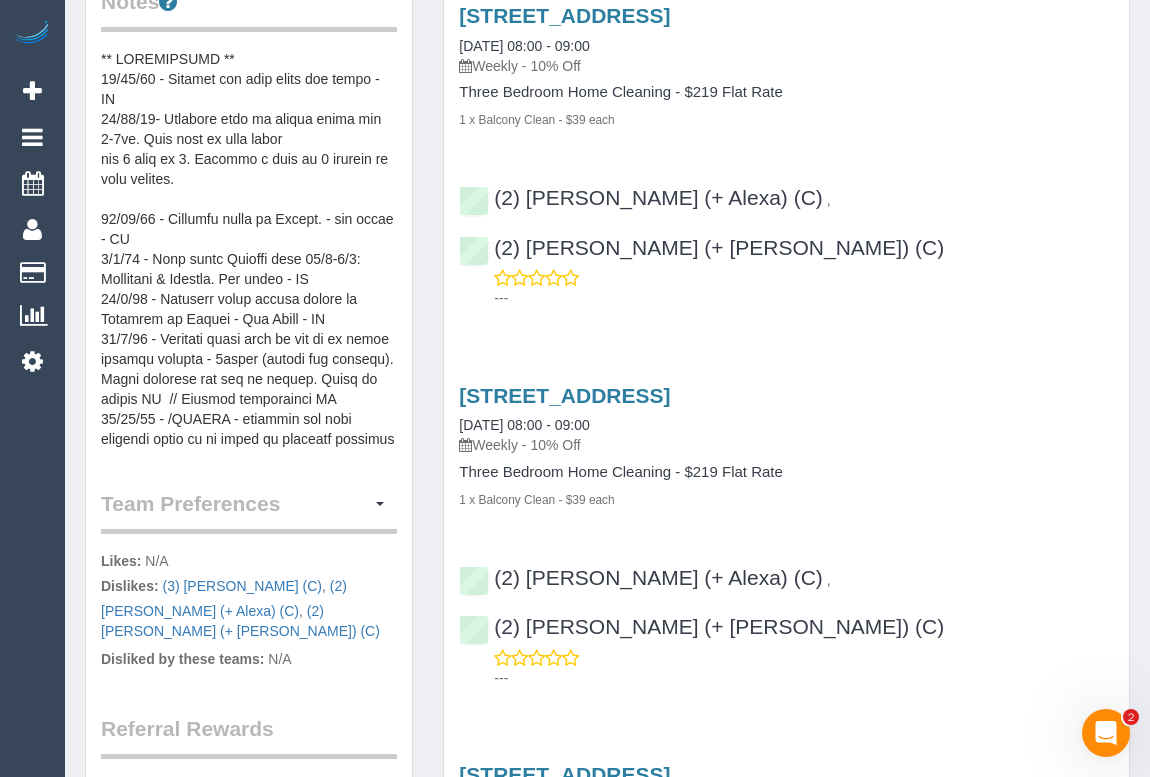 scroll, scrollTop: 770, scrollLeft: 0, axis: vertical 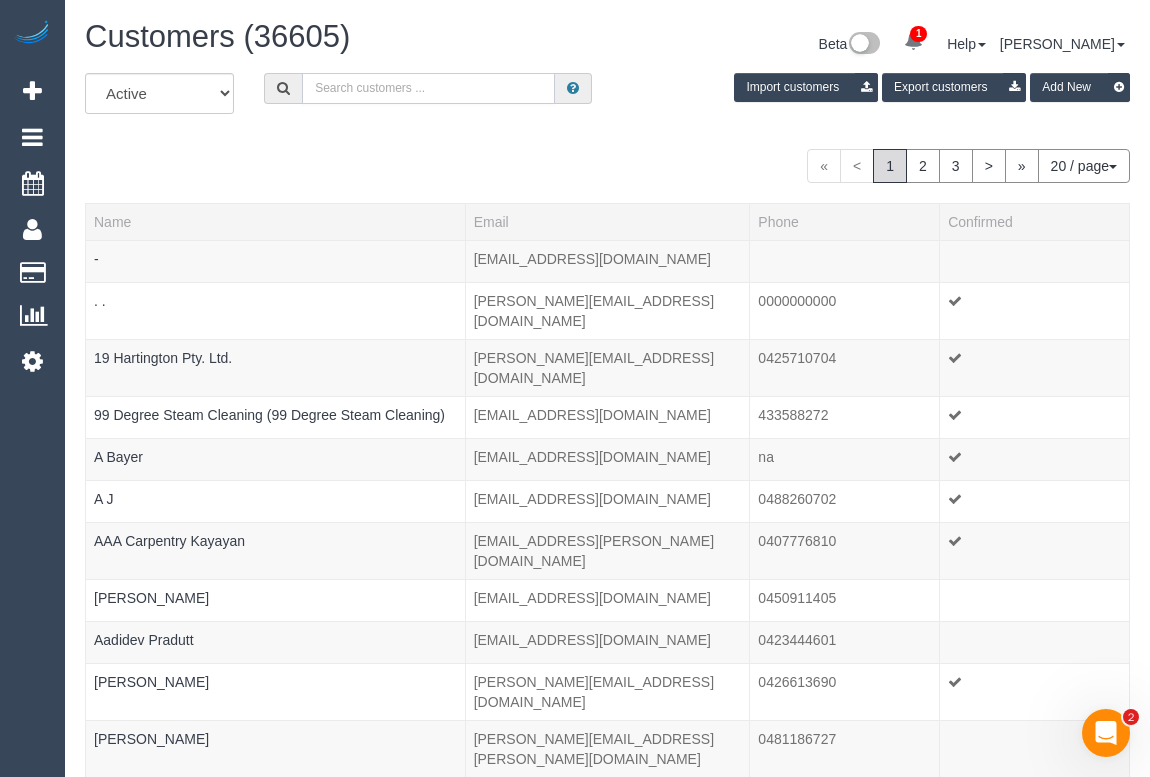 click at bounding box center [428, 88] 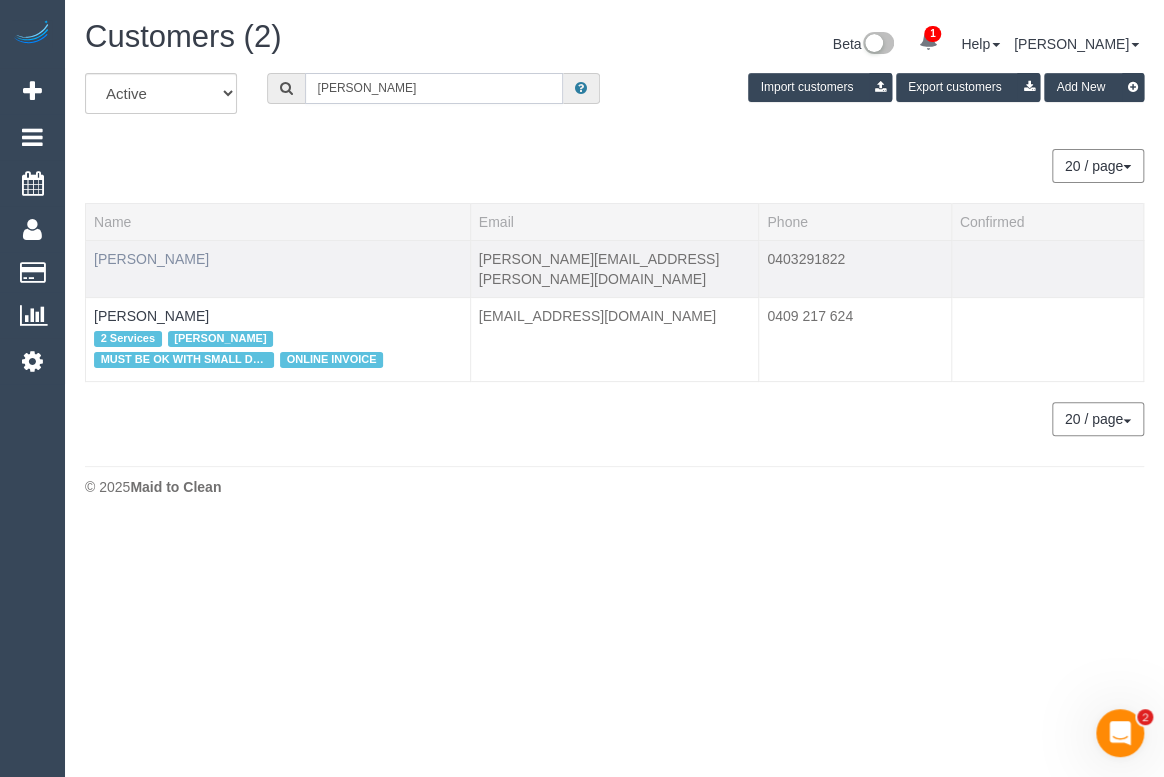 type on "ian watts" 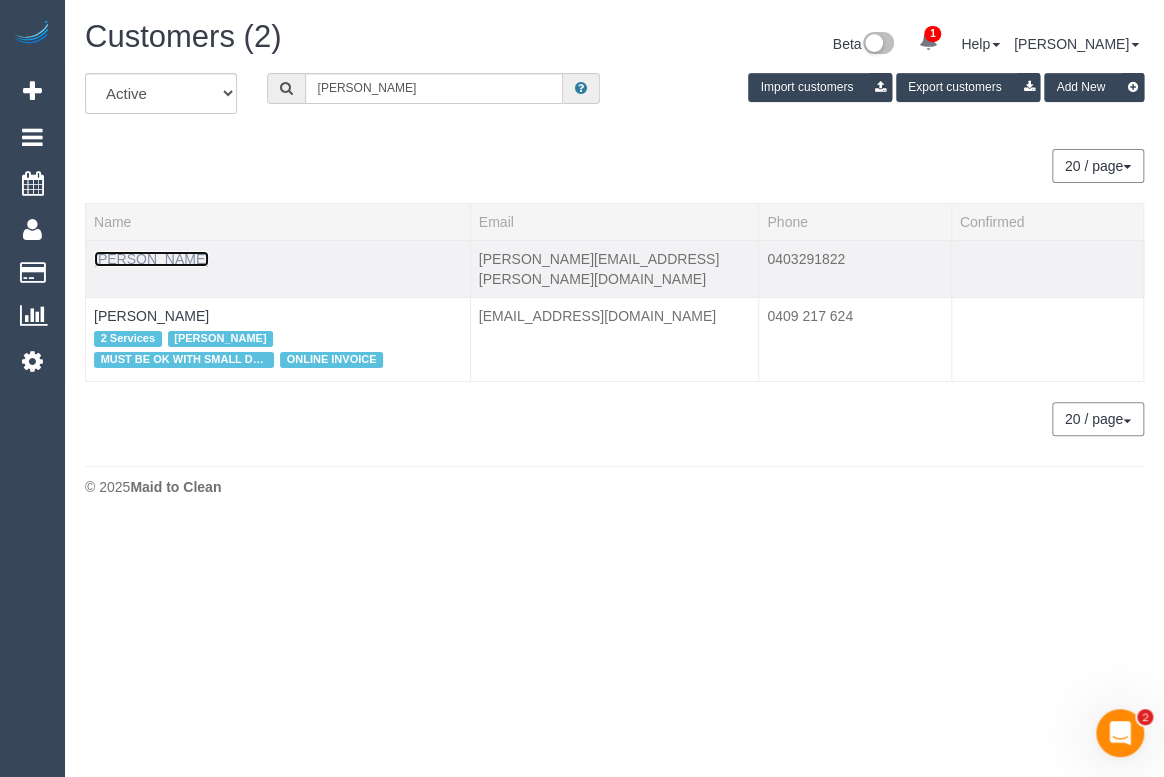 click on "Adrian Watts" at bounding box center [151, 259] 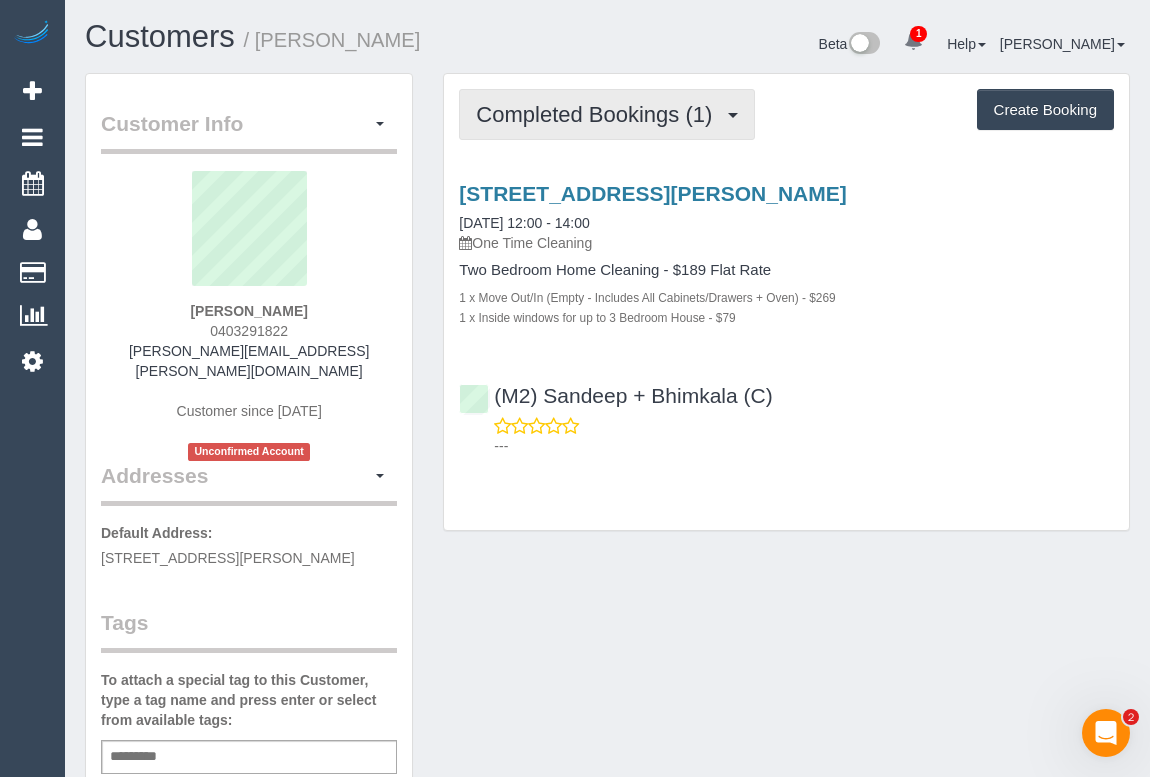 click on "Completed Bookings (1)" at bounding box center (599, 114) 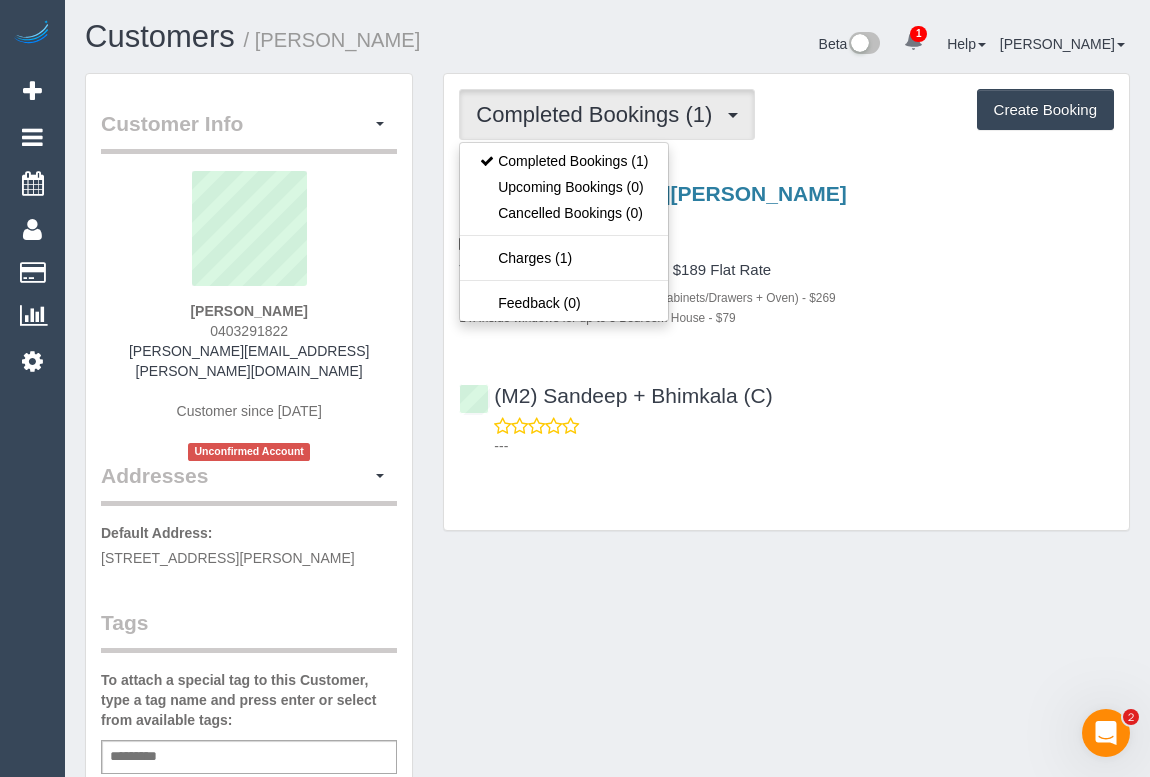 click on "121 Dawson St, 1, Brunswick West, VIC 3055
24/05/2025 12:00 - 14:00
One Time Cleaning
Two Bedroom Home Cleaning - $189 Flat Rate
1 x Move Out/In (Empty - Includes All Cabinets/Drawers + Oven) - $269
1 x Inside windows for up to 3 Bedroom House - $79
(M2) Sandeep + Bhimkala (C)
---" at bounding box center [786, 315] 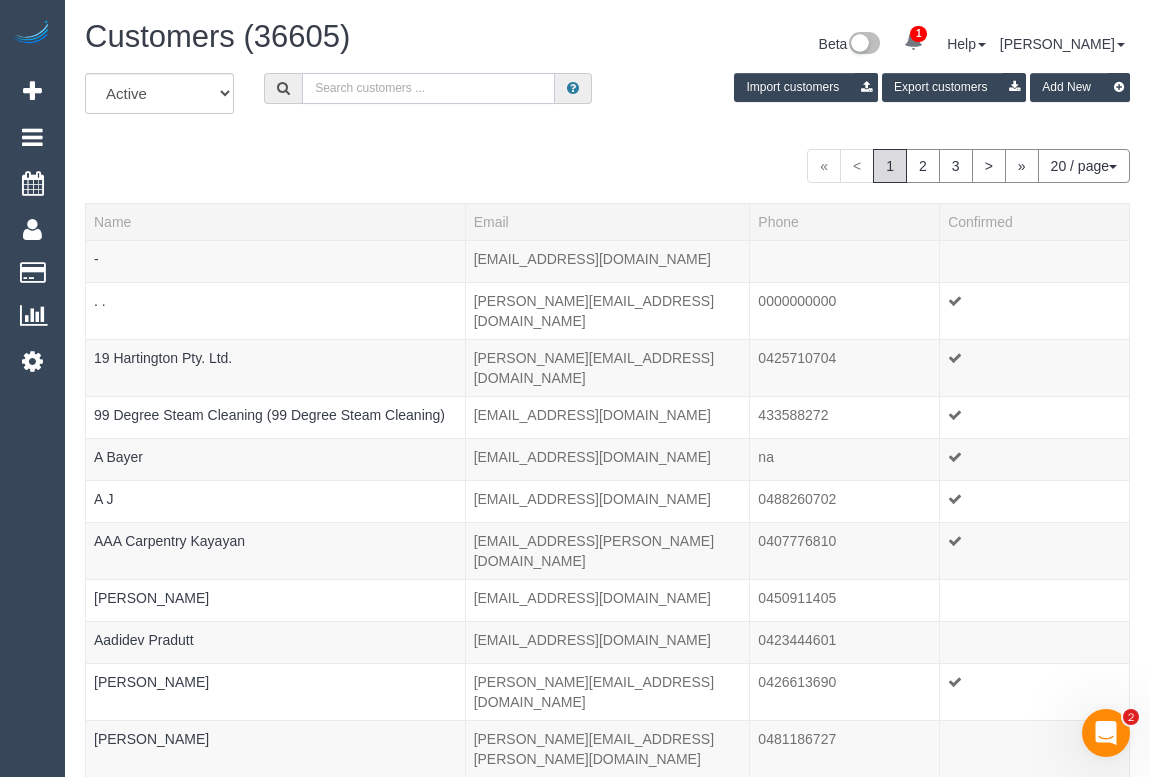 click at bounding box center (428, 88) 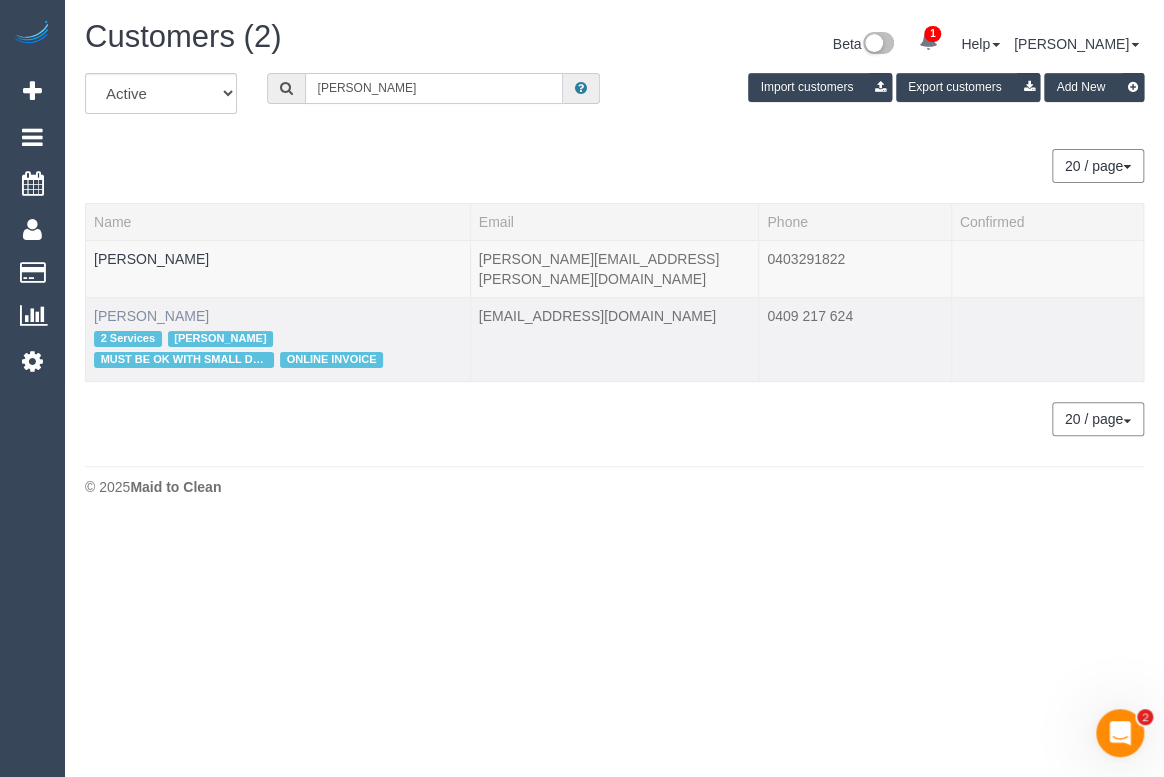 type on "ian watts" 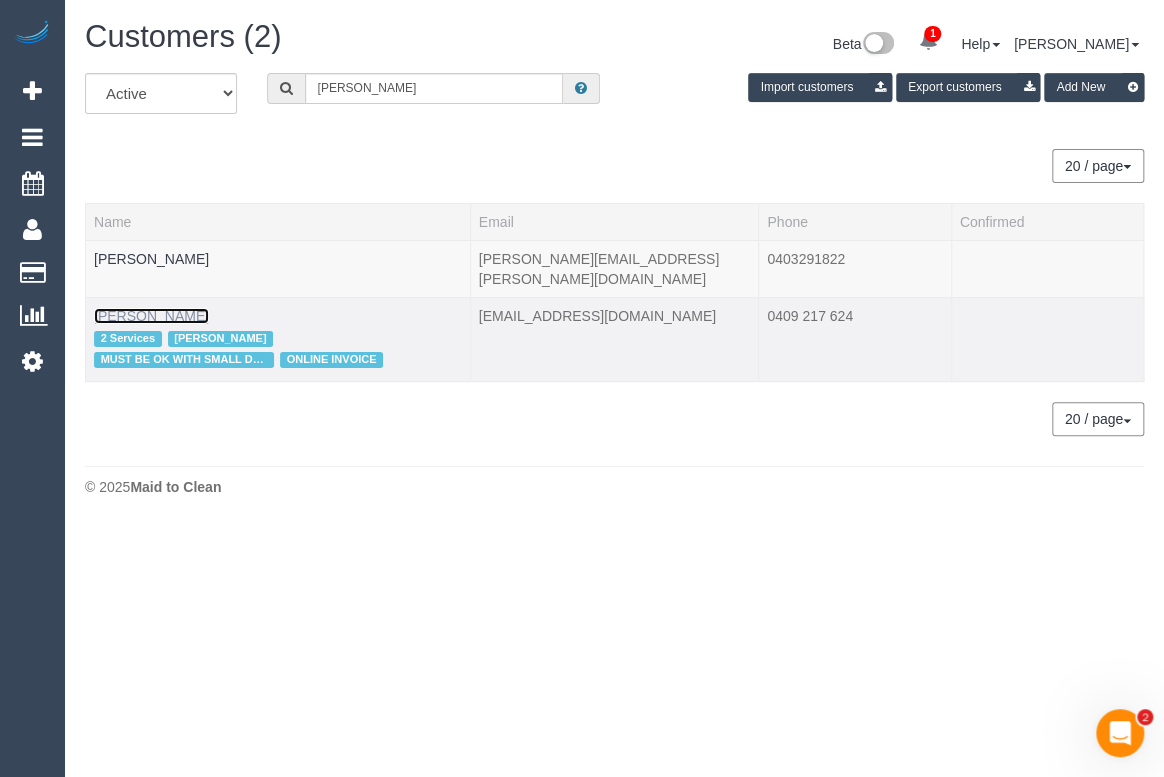 click on "[PERSON_NAME]" at bounding box center (151, 316) 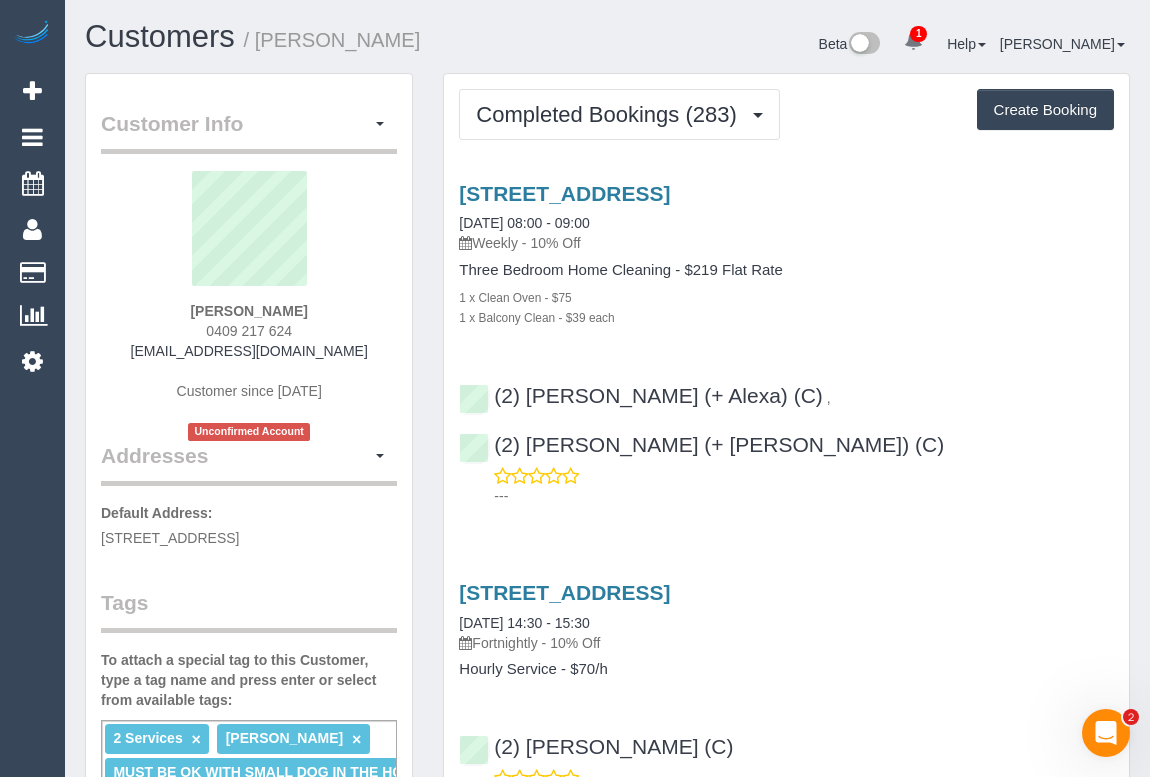 scroll, scrollTop: 454, scrollLeft: 0, axis: vertical 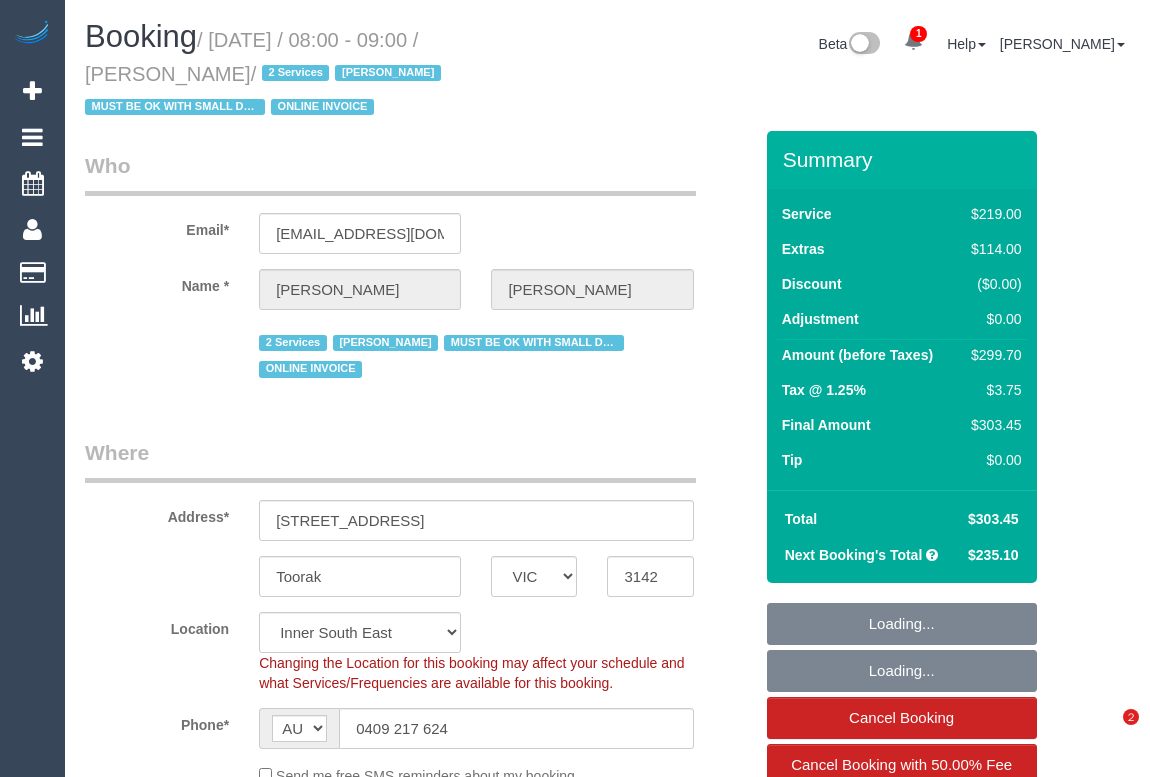 select on "VIC" 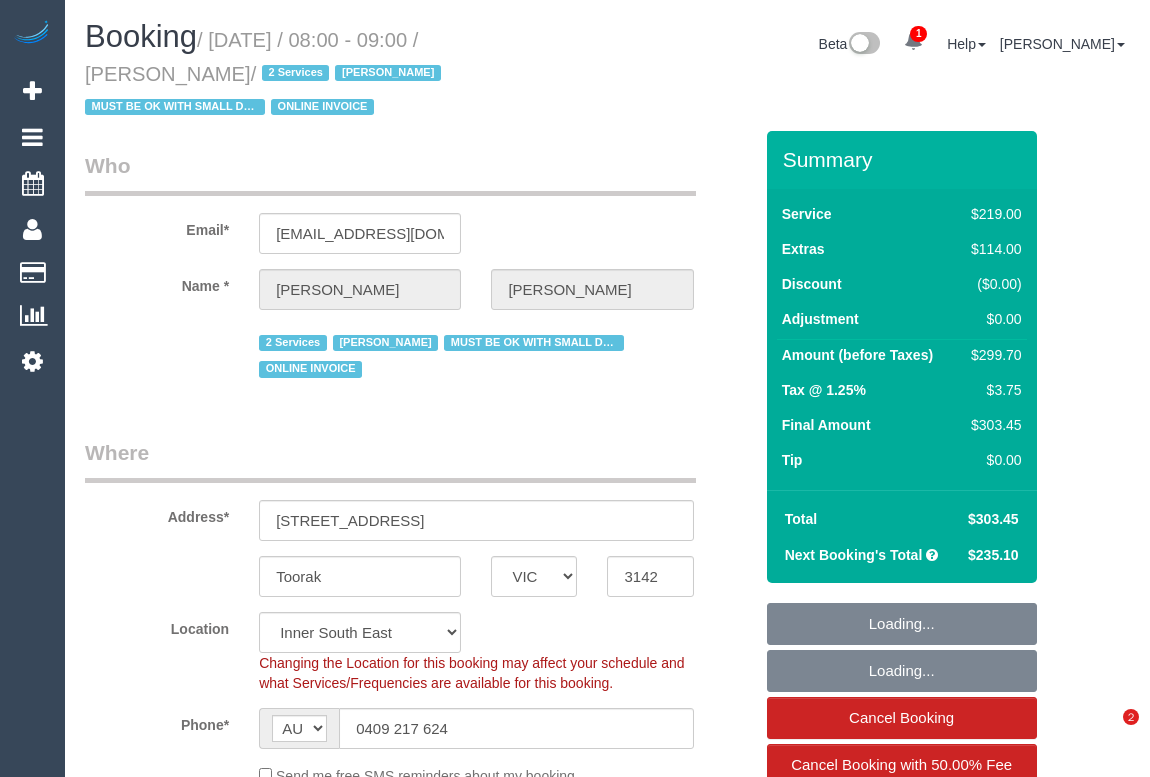 scroll, scrollTop: 0, scrollLeft: 0, axis: both 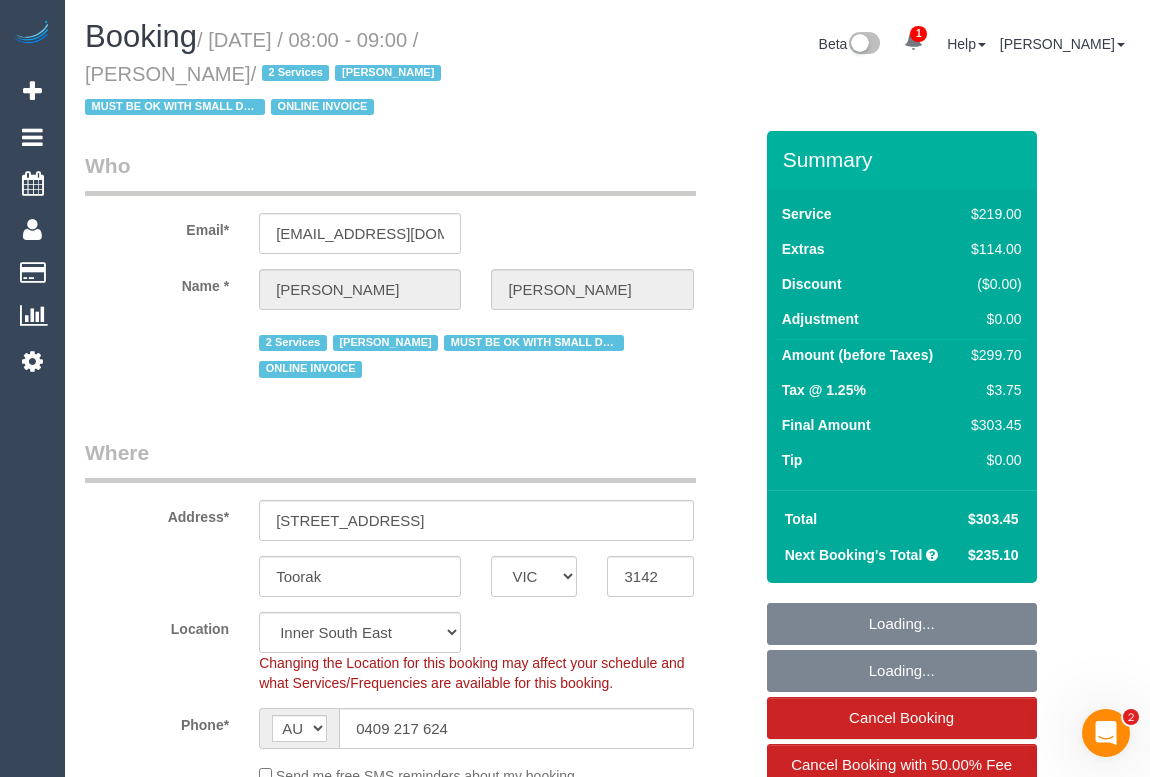 select on "string:stripe-pm_1GlBW02GScqysDRVAEPax4fb" 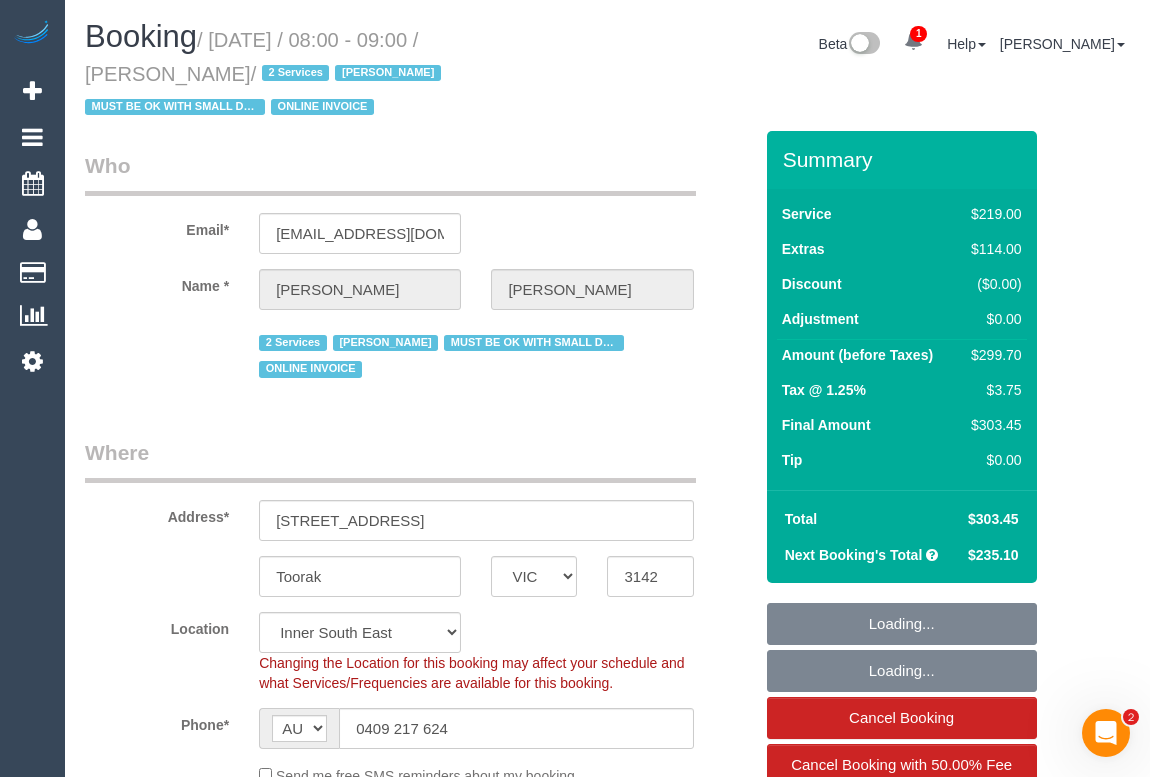 select on "object:601" 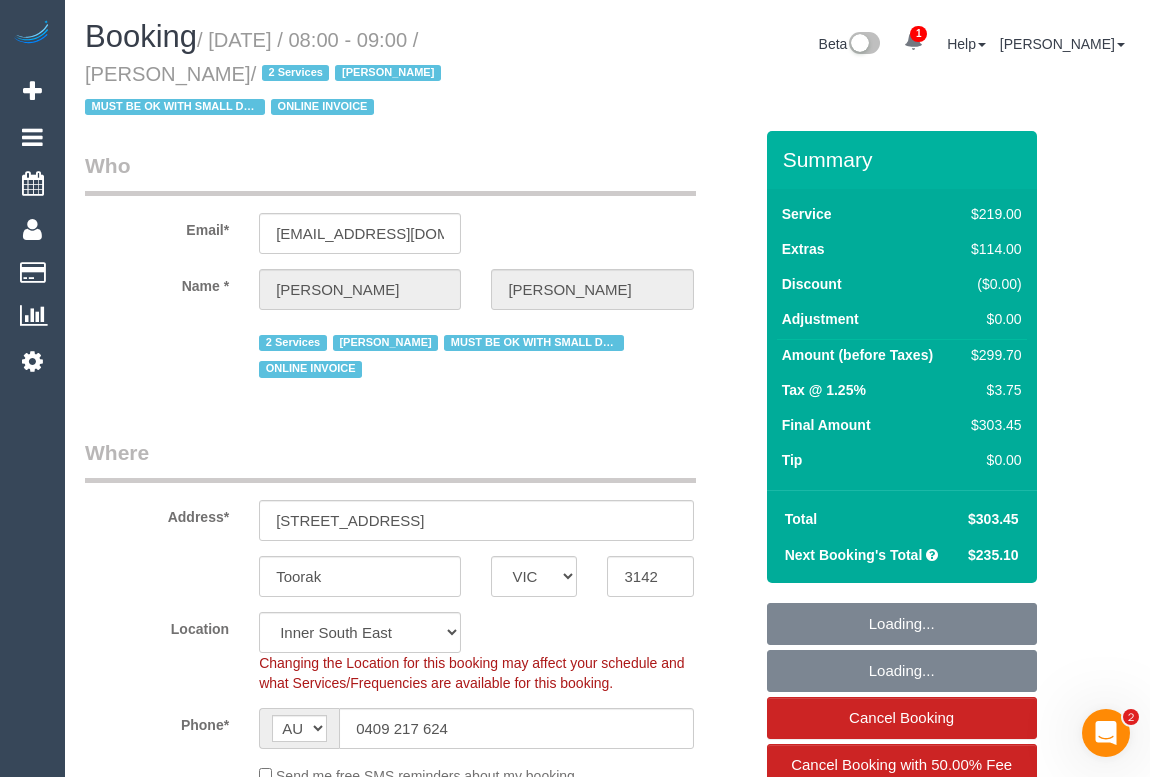 select on "number:32" 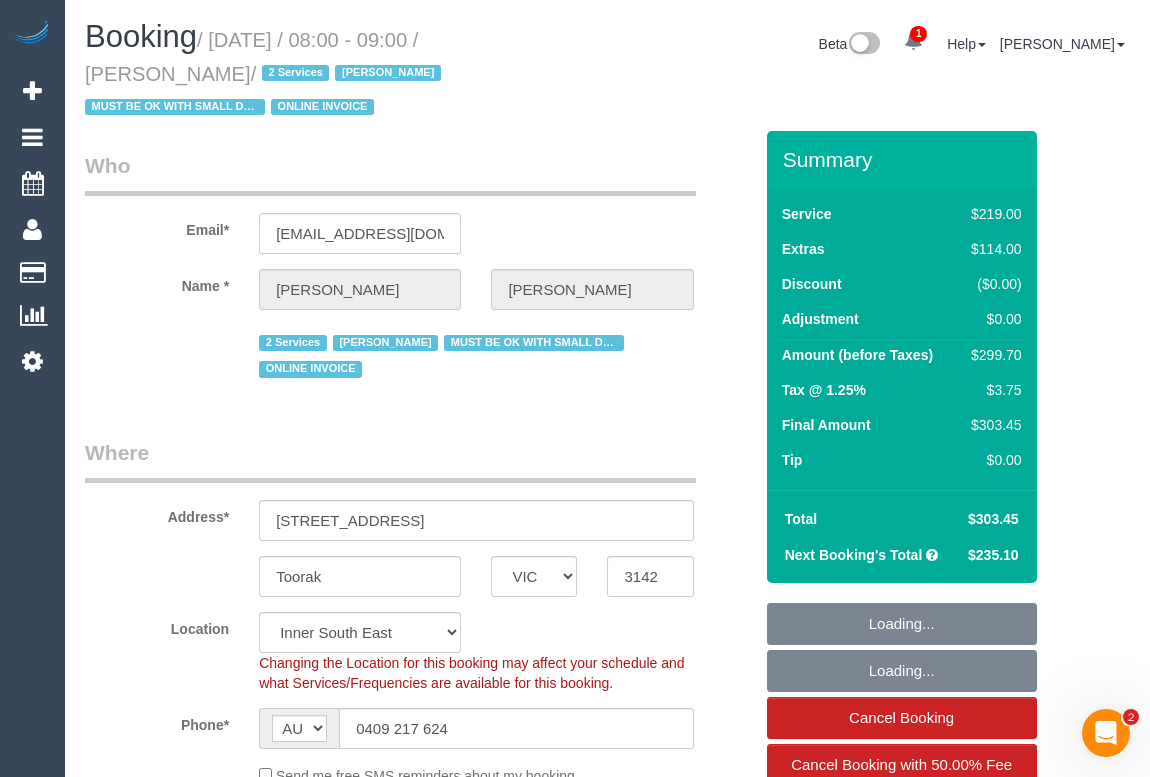 select on "object:1440" 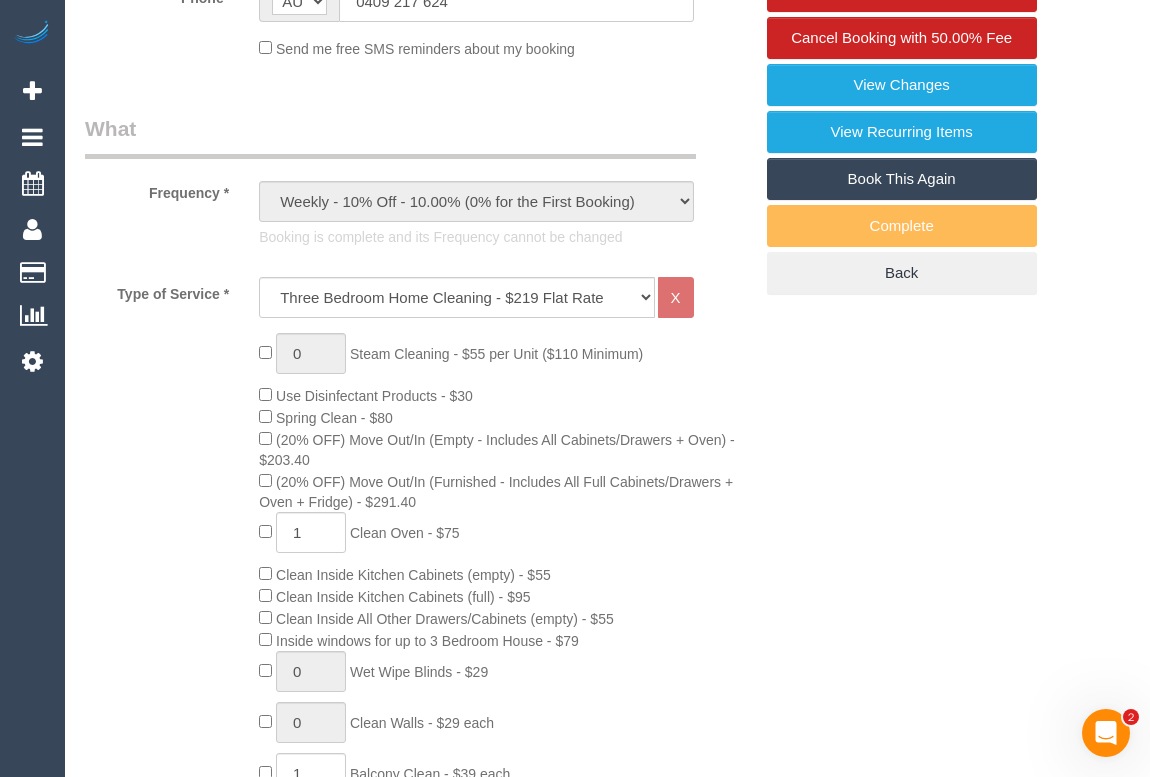 scroll, scrollTop: 1090, scrollLeft: 0, axis: vertical 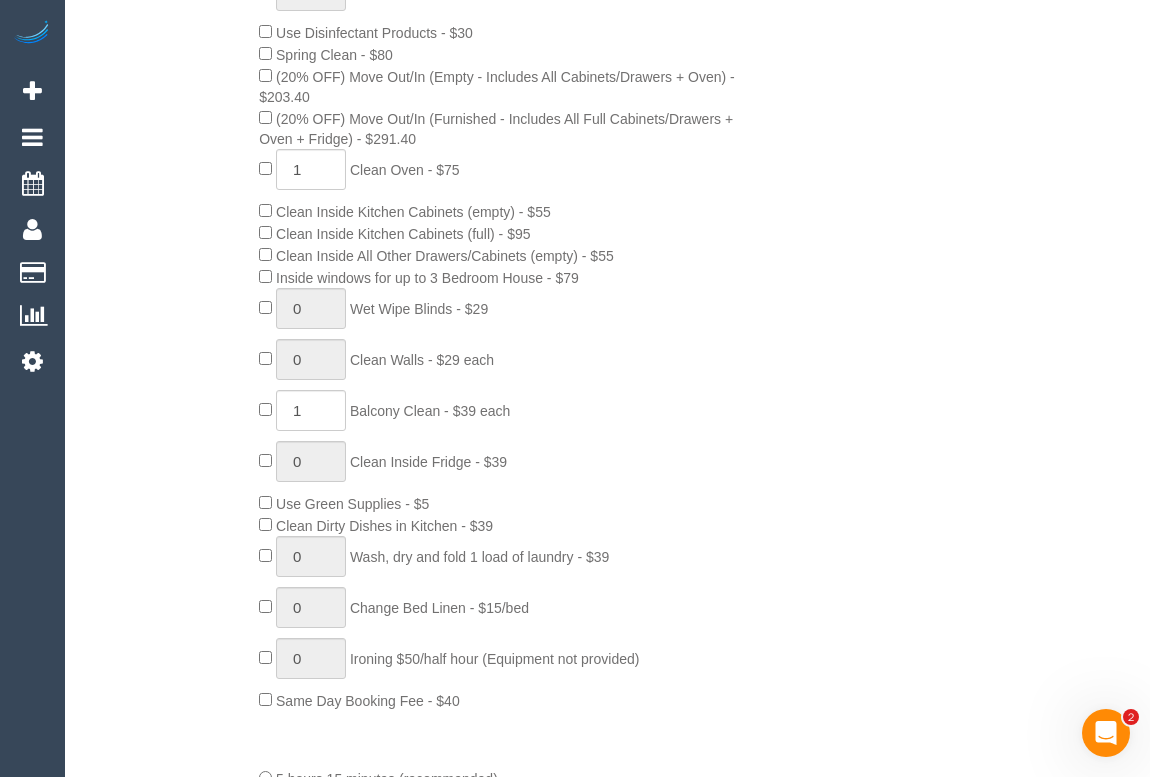 drag, startPoint x: 360, startPoint y: 135, endPoint x: 429, endPoint y: 137, distance: 69.02898 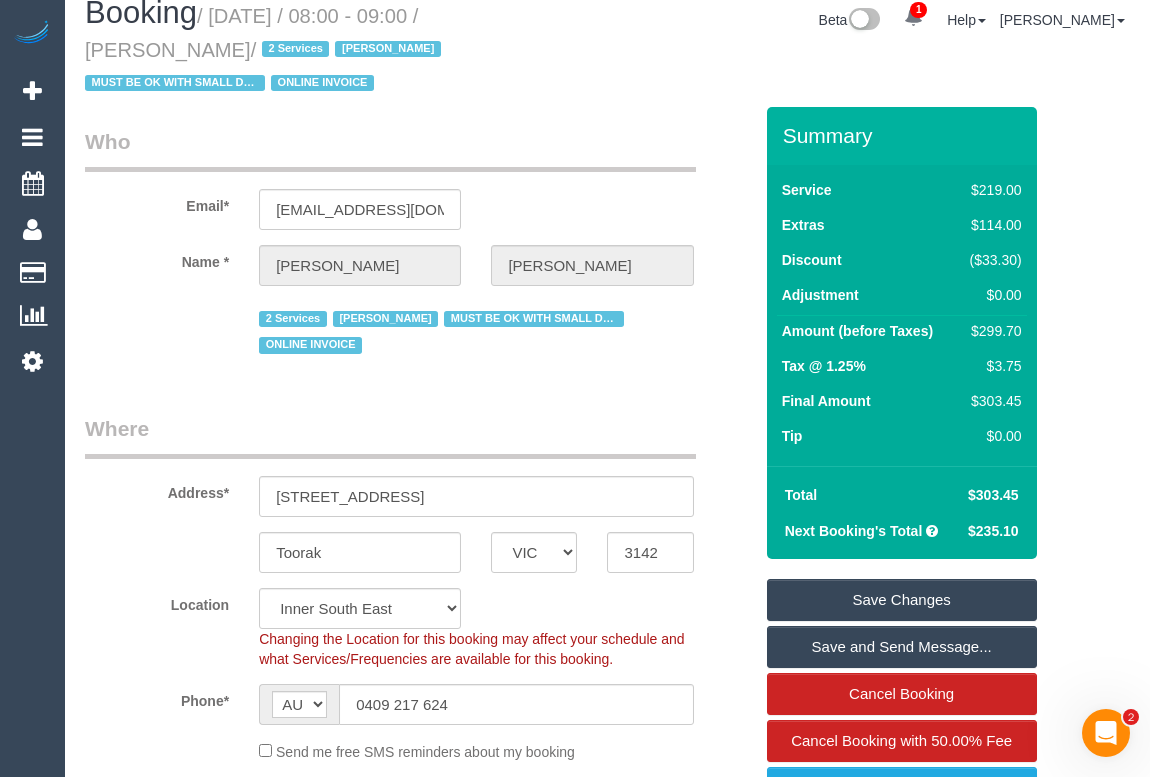 scroll, scrollTop: 0, scrollLeft: 0, axis: both 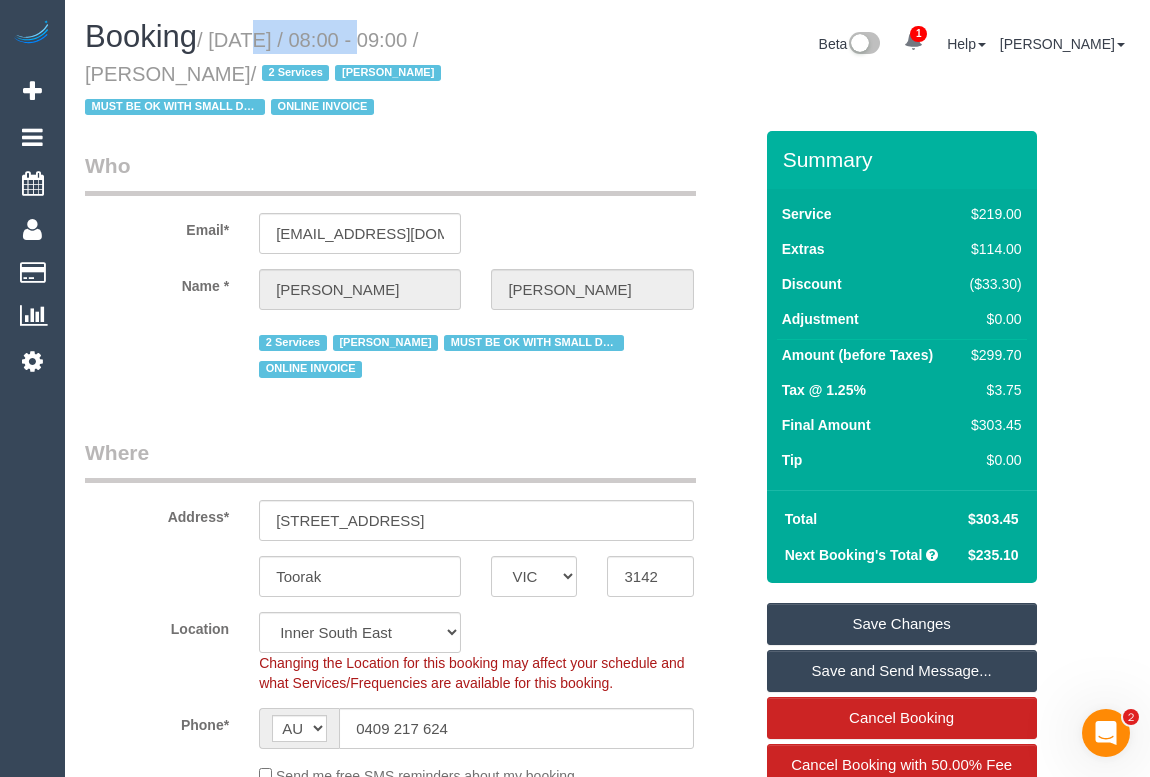drag, startPoint x: 219, startPoint y: 44, endPoint x: 336, endPoint y: 46, distance: 117.01709 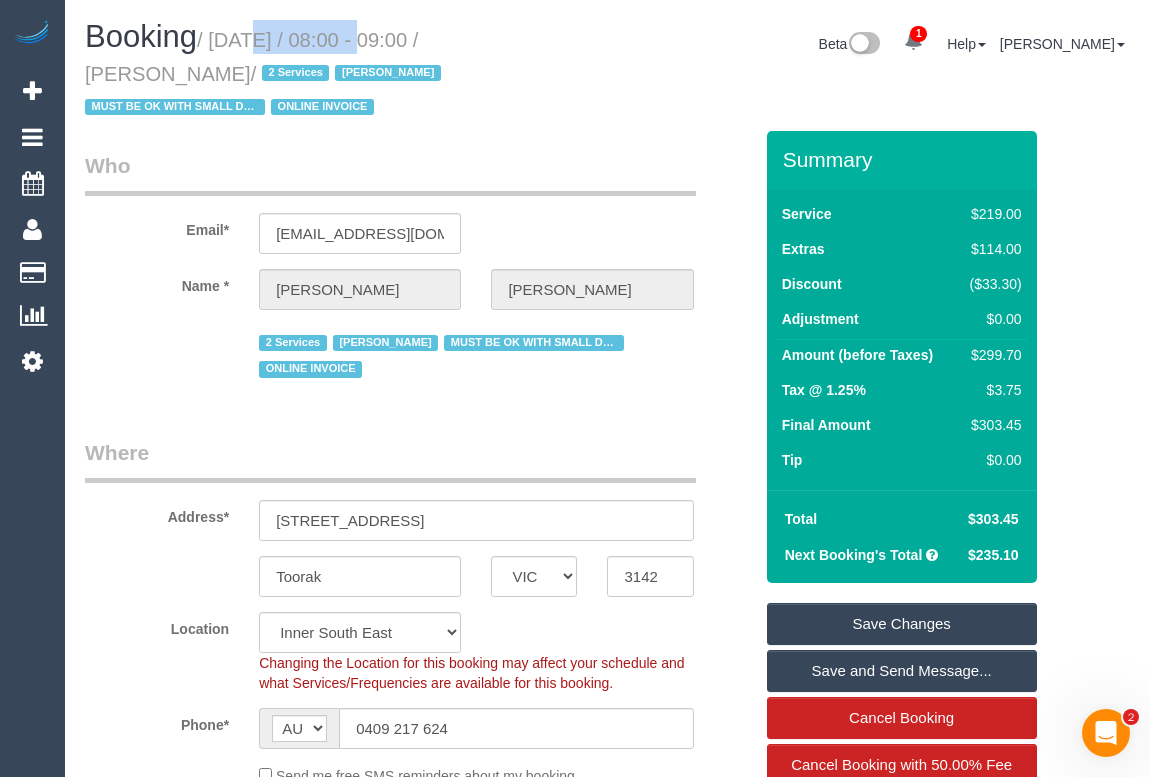 click on "/ [DATE] / 08:00 - 09:00 / [PERSON_NAME]
/
2 Services
[PERSON_NAME]
MUST BE OK WITH SMALL DOG IN THE HOUSE
ONLINE INVOICE" at bounding box center [266, 74] 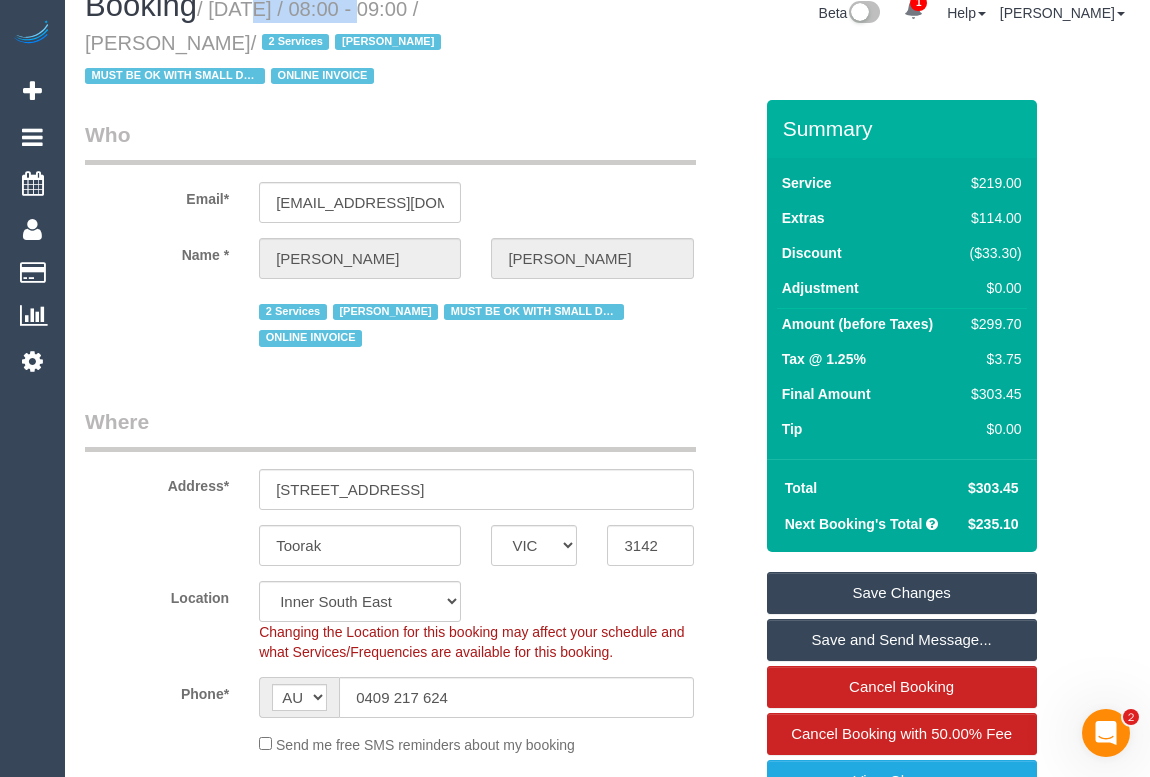 scroll, scrollTop: 0, scrollLeft: 0, axis: both 